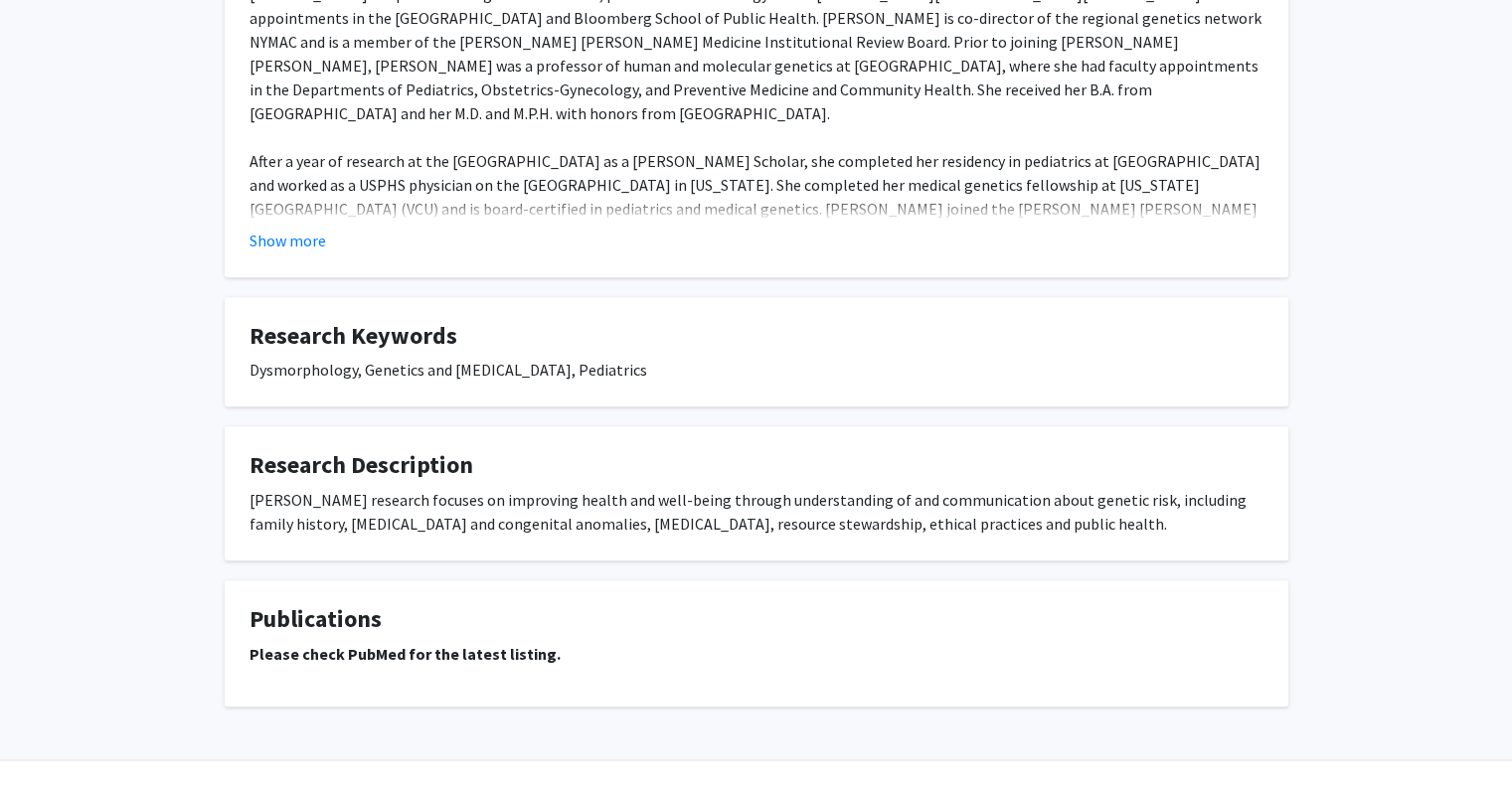 scroll, scrollTop: 793, scrollLeft: 0, axis: vertical 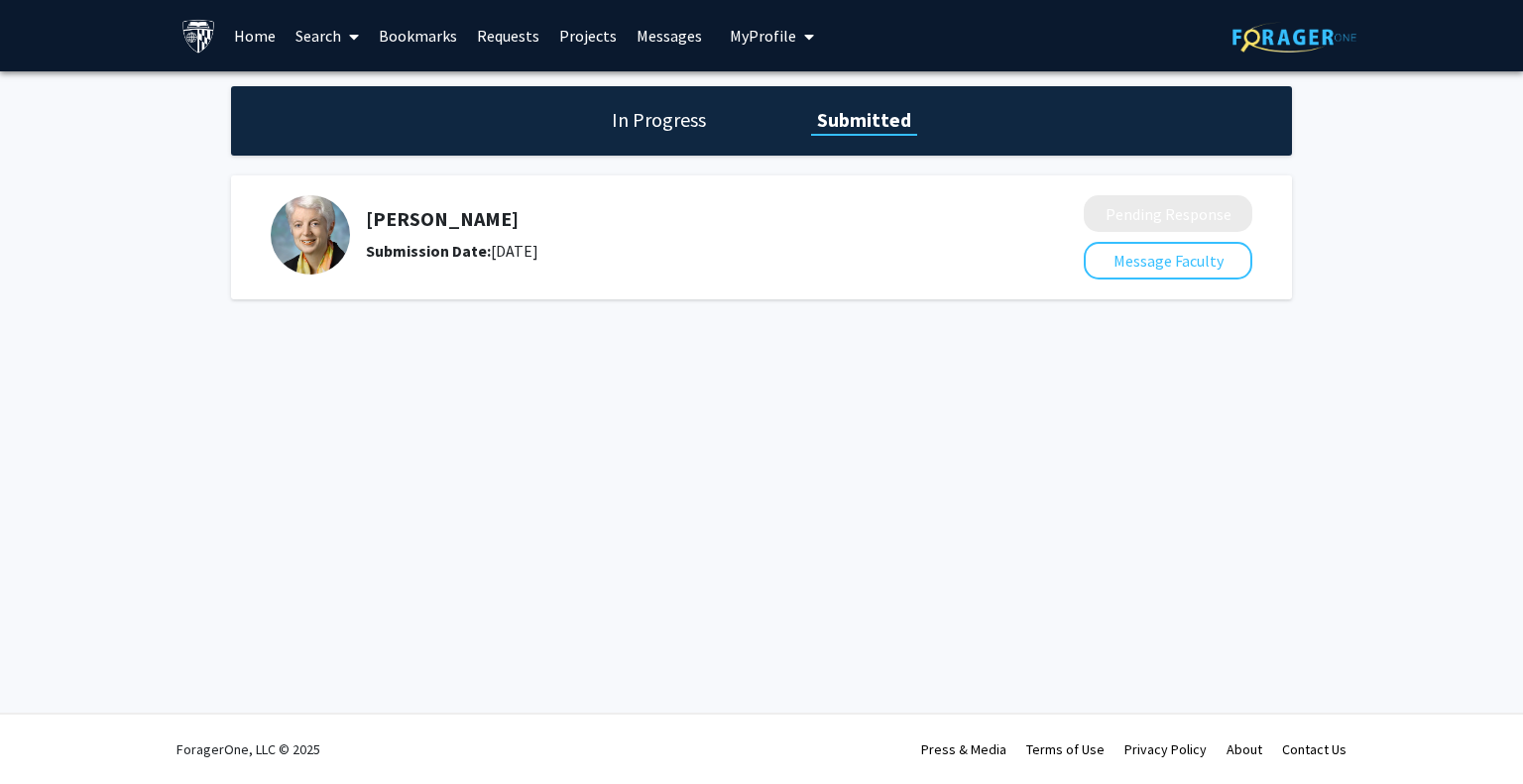 click on "In Progress" 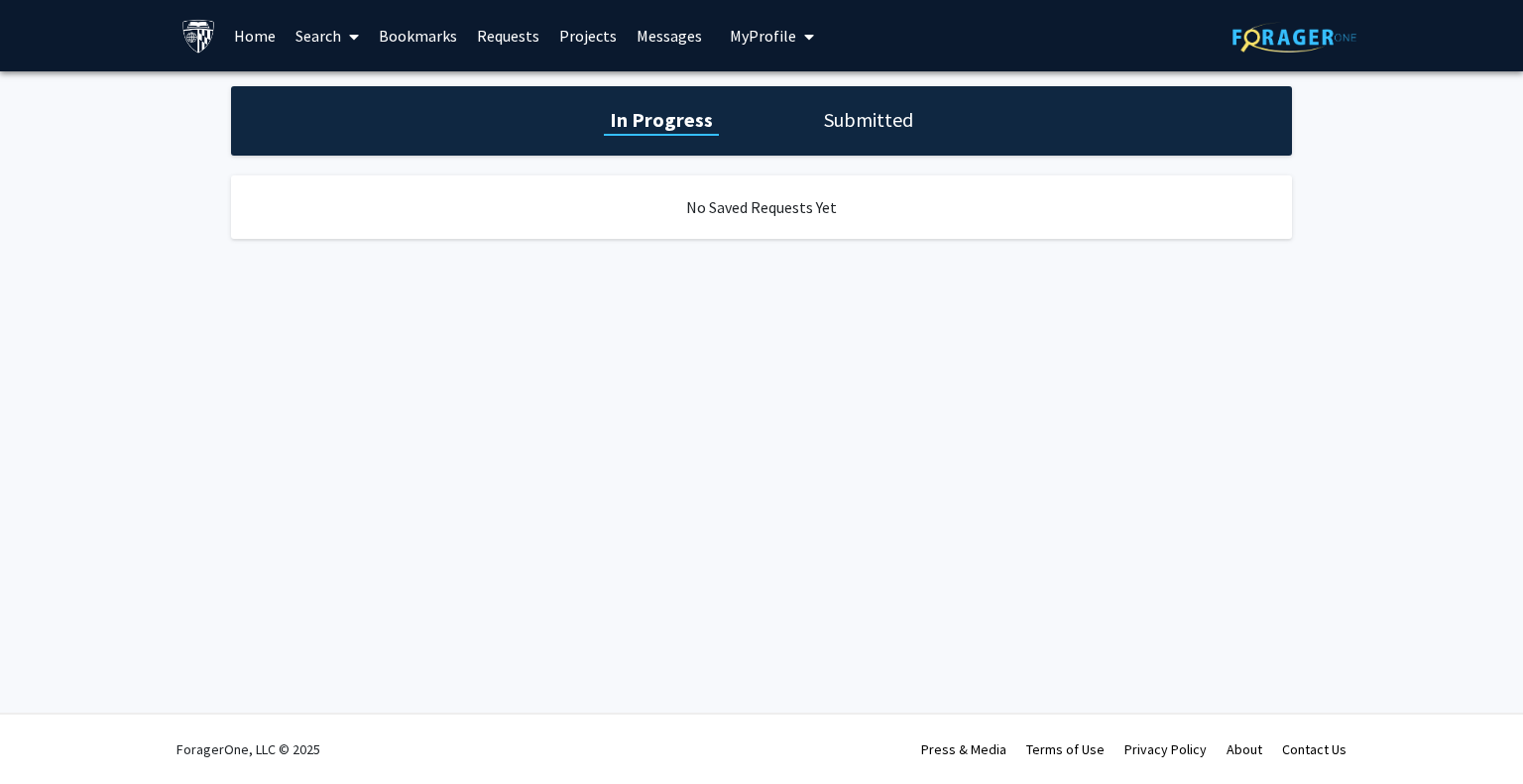 click on "In Progress Submitted" 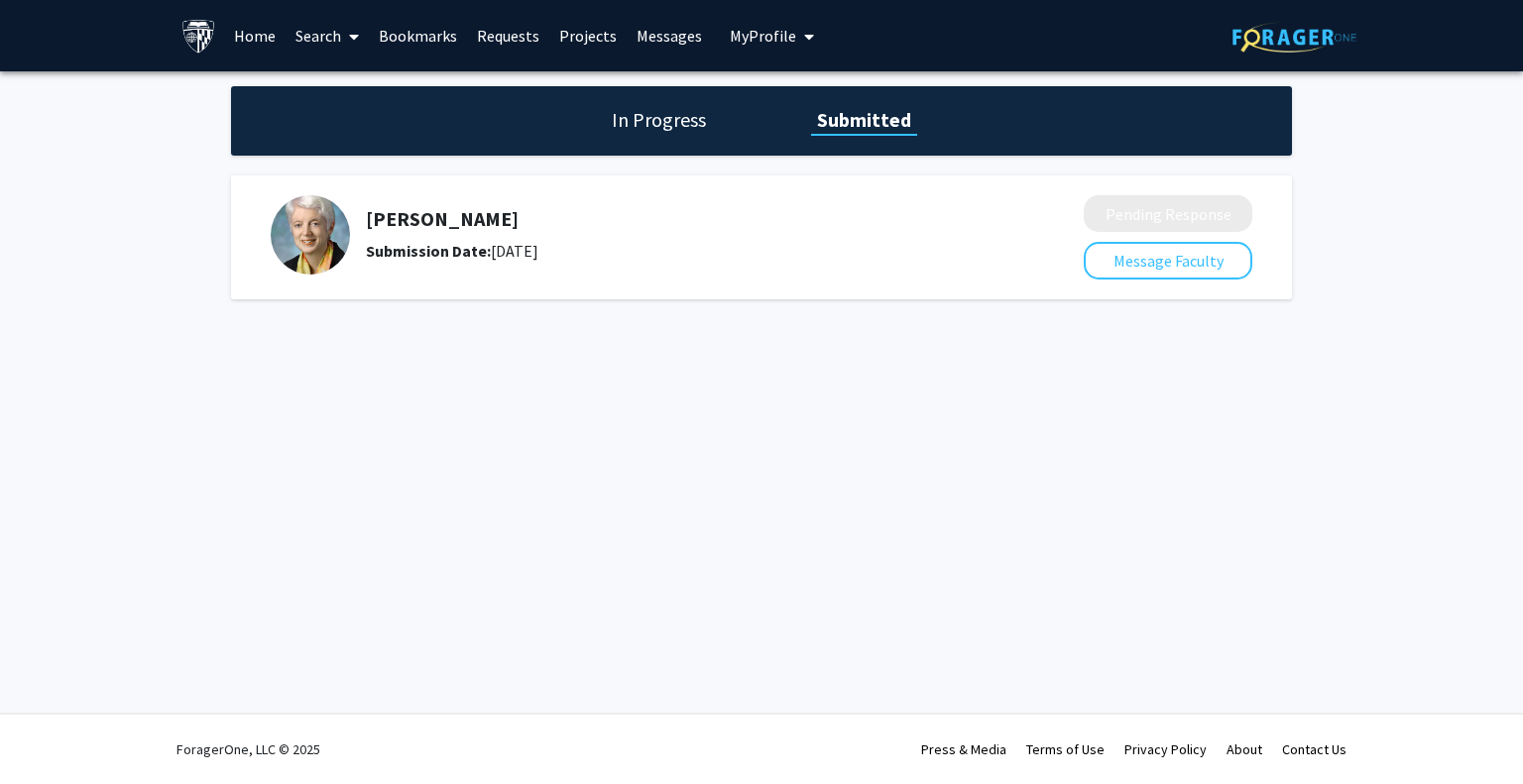 click on "Home" at bounding box center (255, 36) 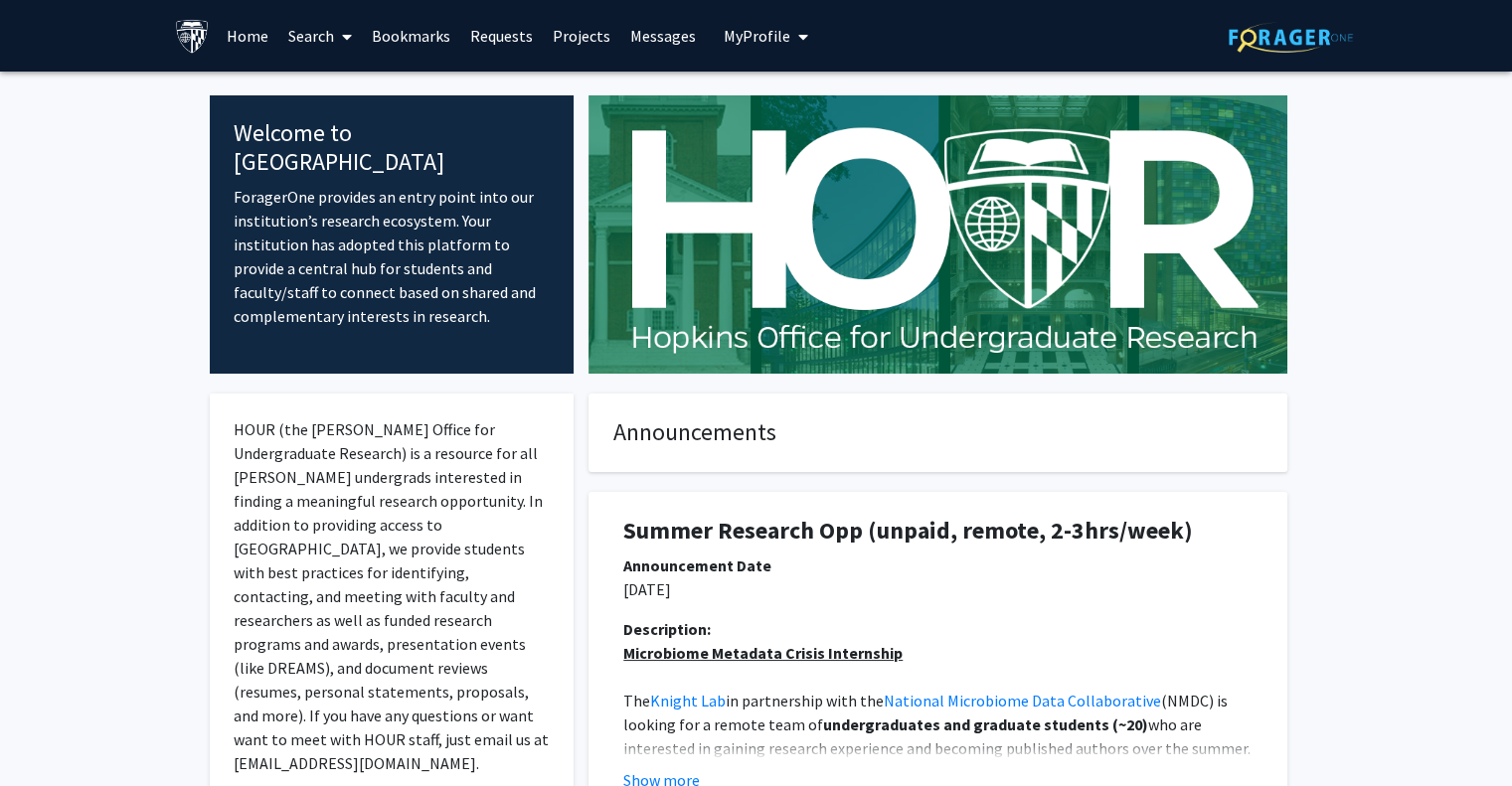 click on "Bookmarks" at bounding box center (411, 36) 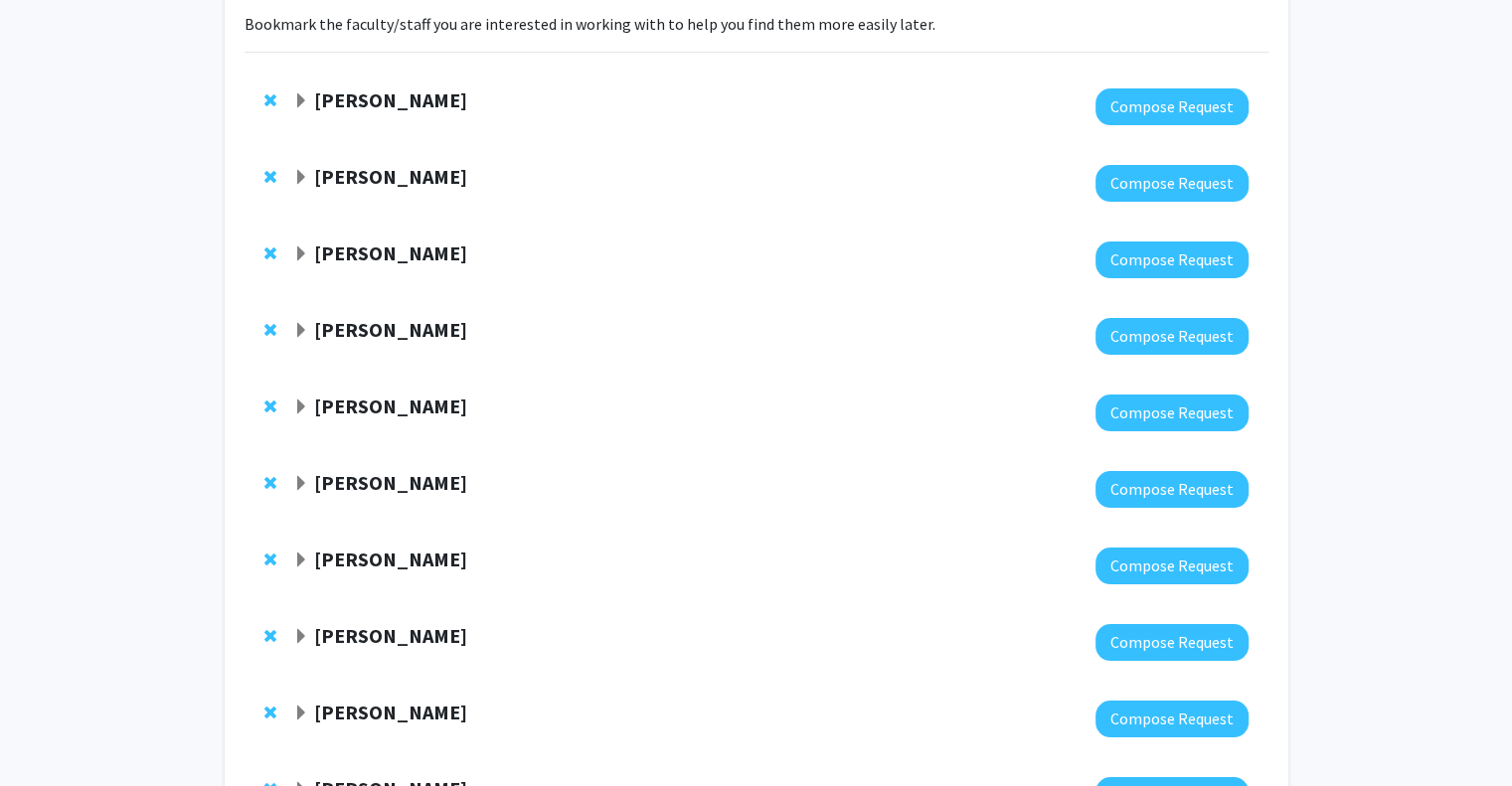 scroll, scrollTop: 322, scrollLeft: 0, axis: vertical 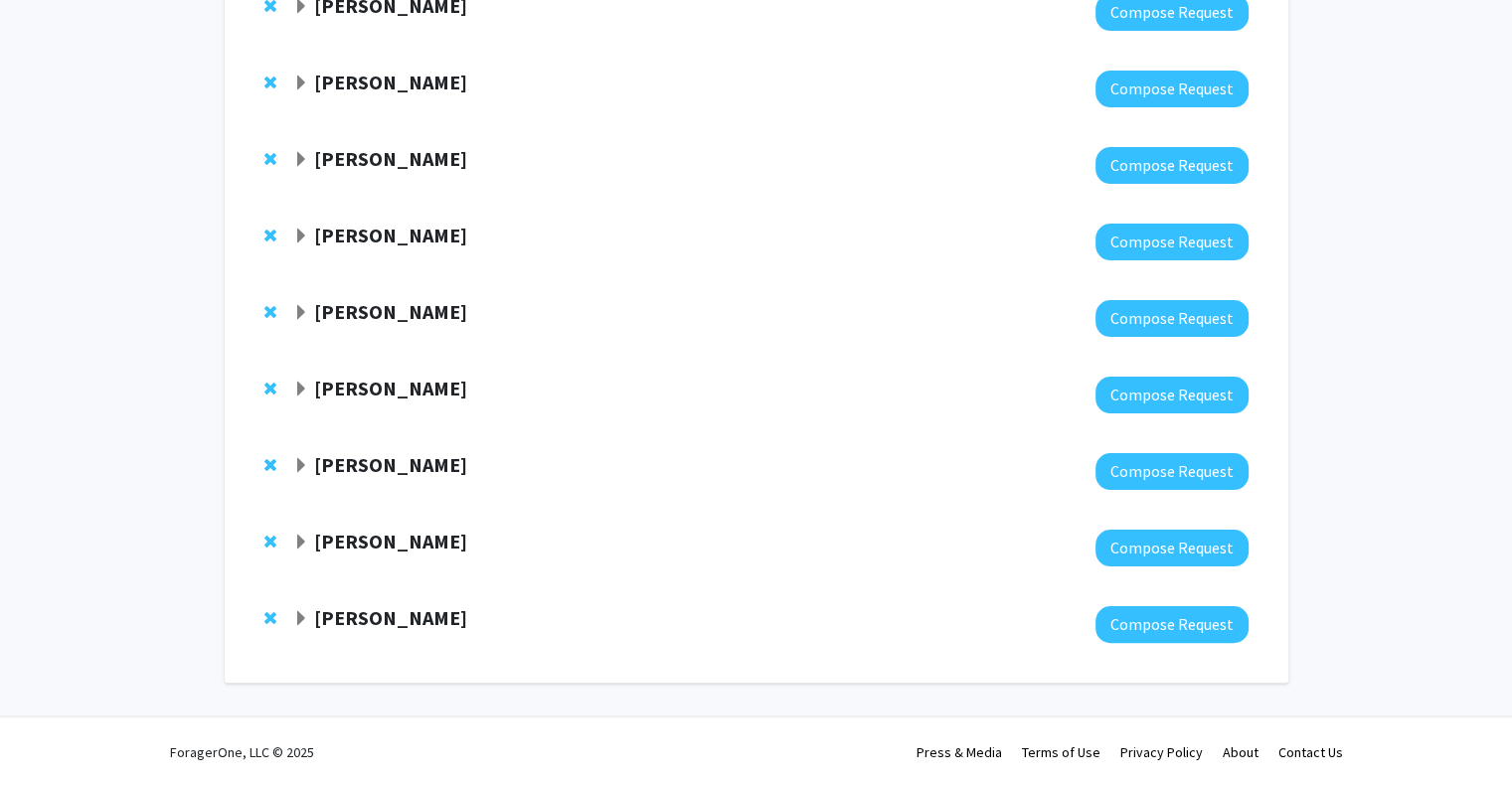 click on "[PERSON_NAME]" 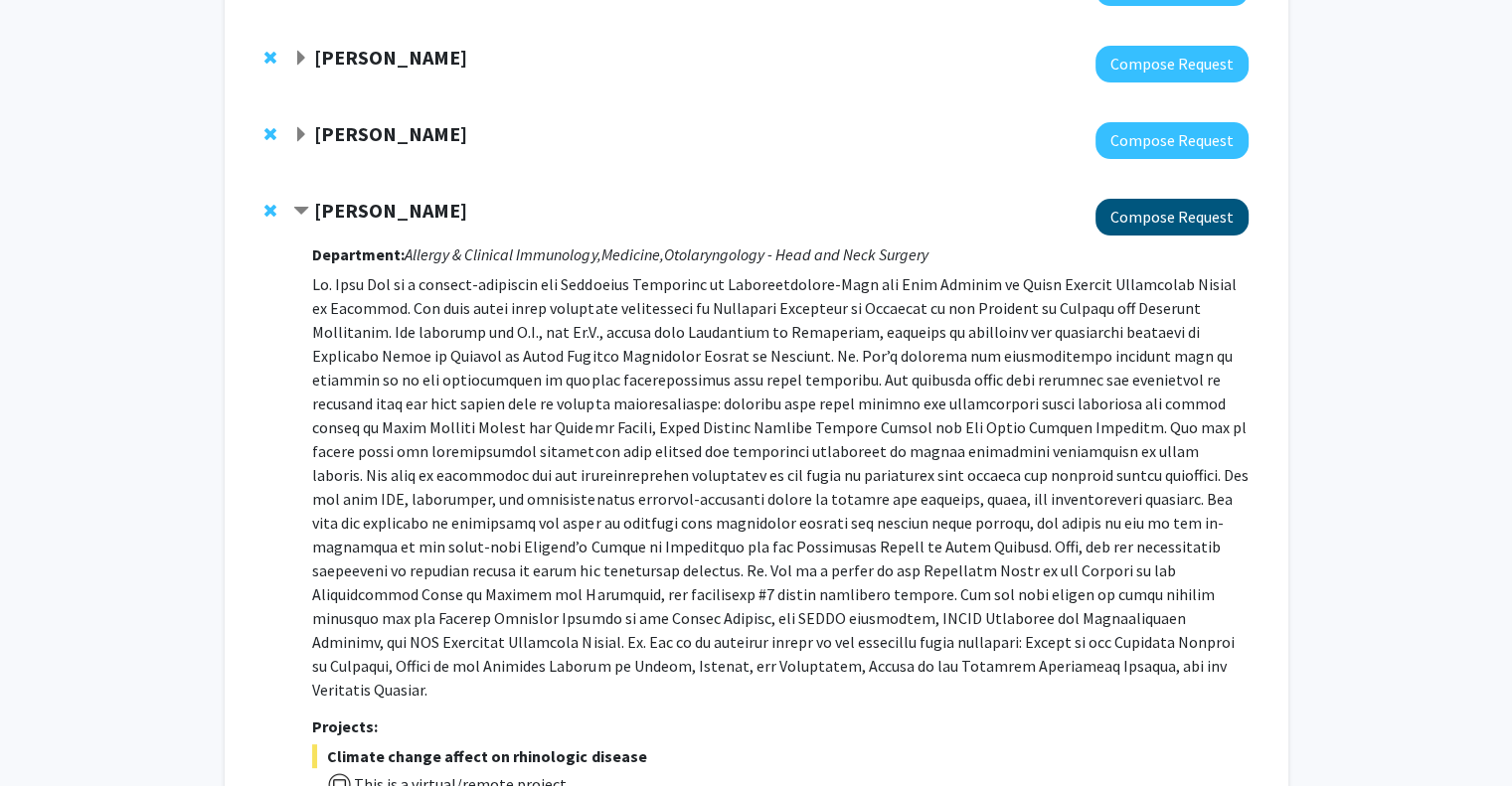scroll, scrollTop: 425, scrollLeft: 0, axis: vertical 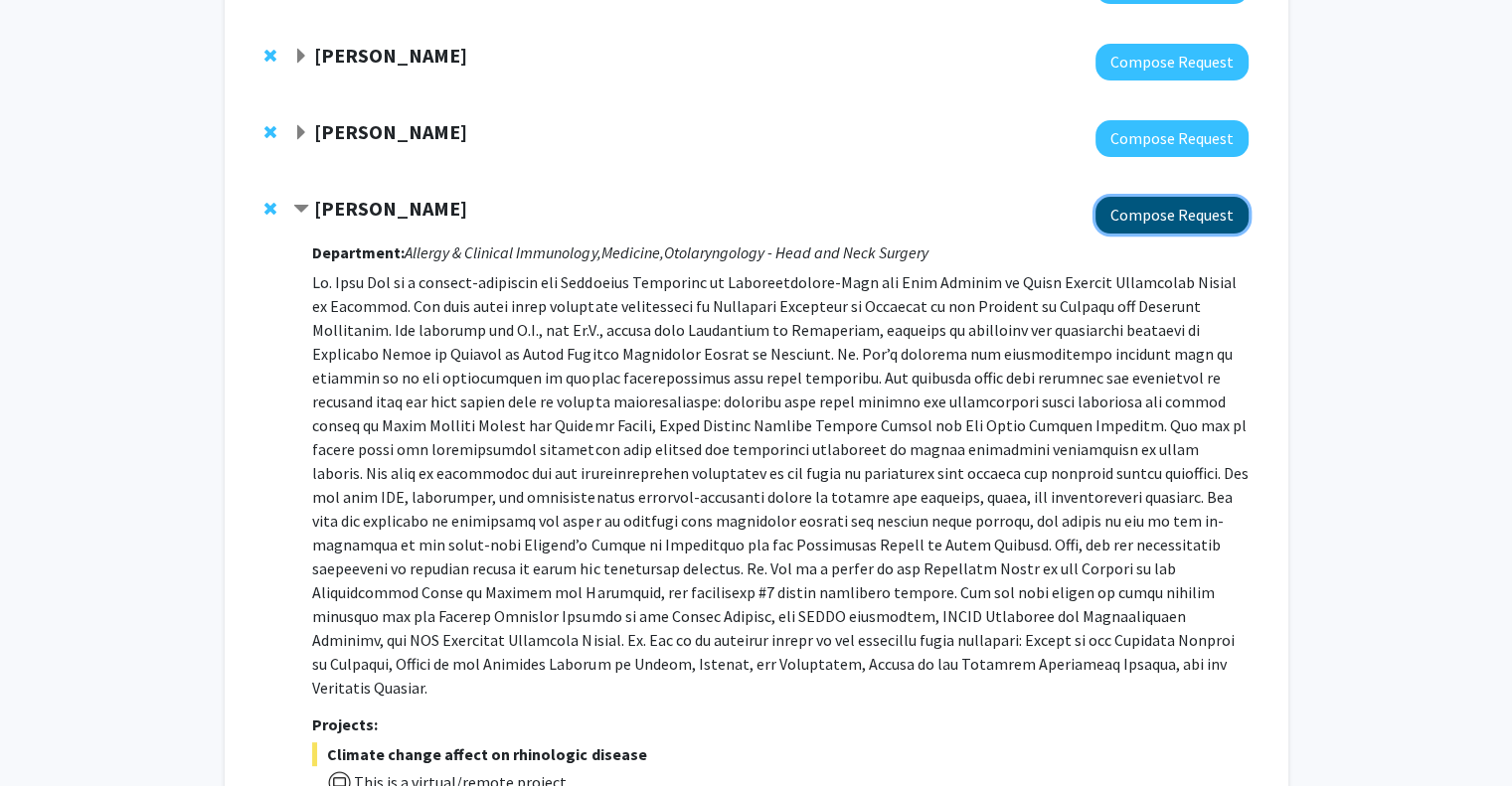 click on "Compose Request" 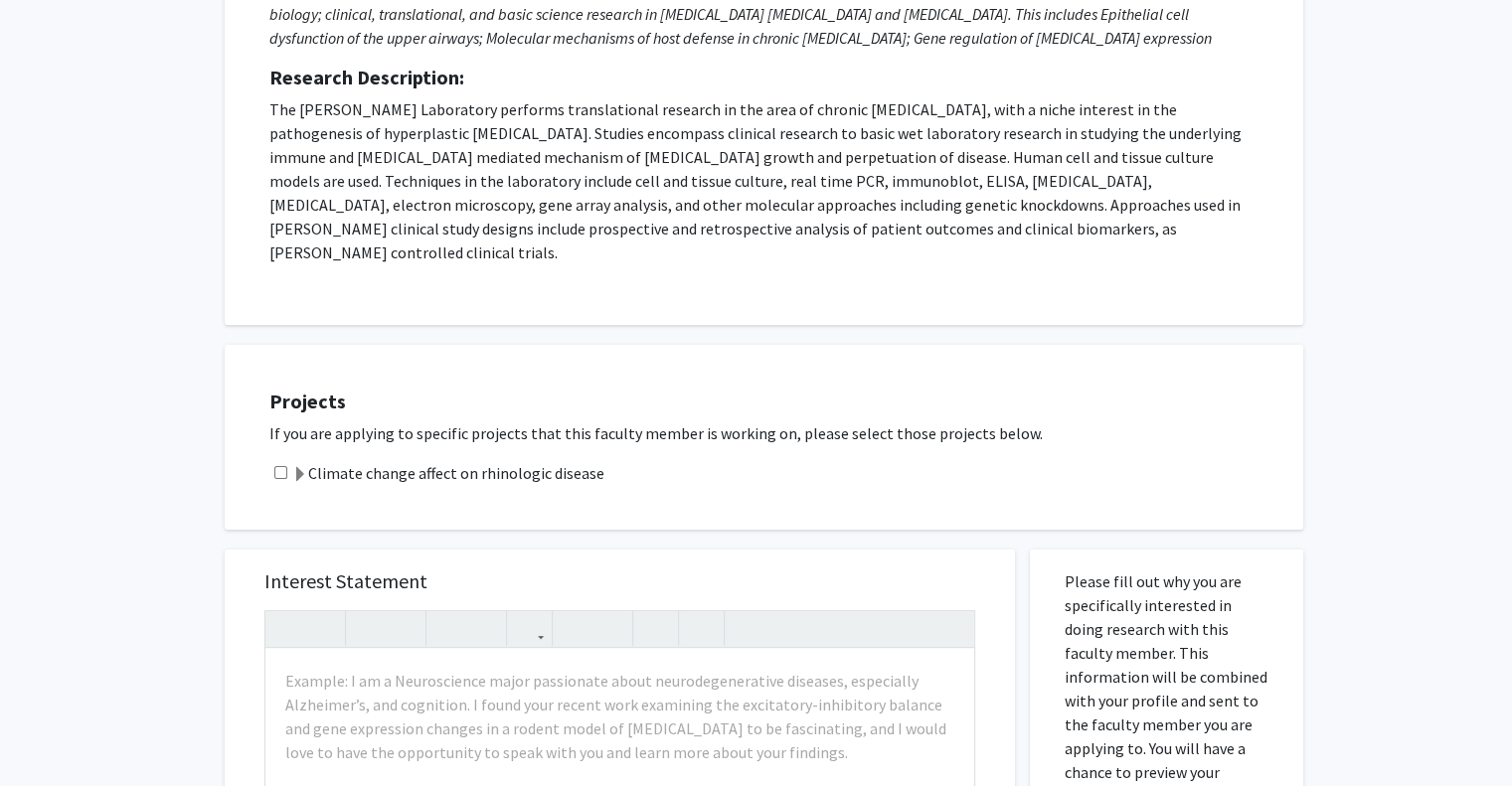 scroll, scrollTop: 0, scrollLeft: 0, axis: both 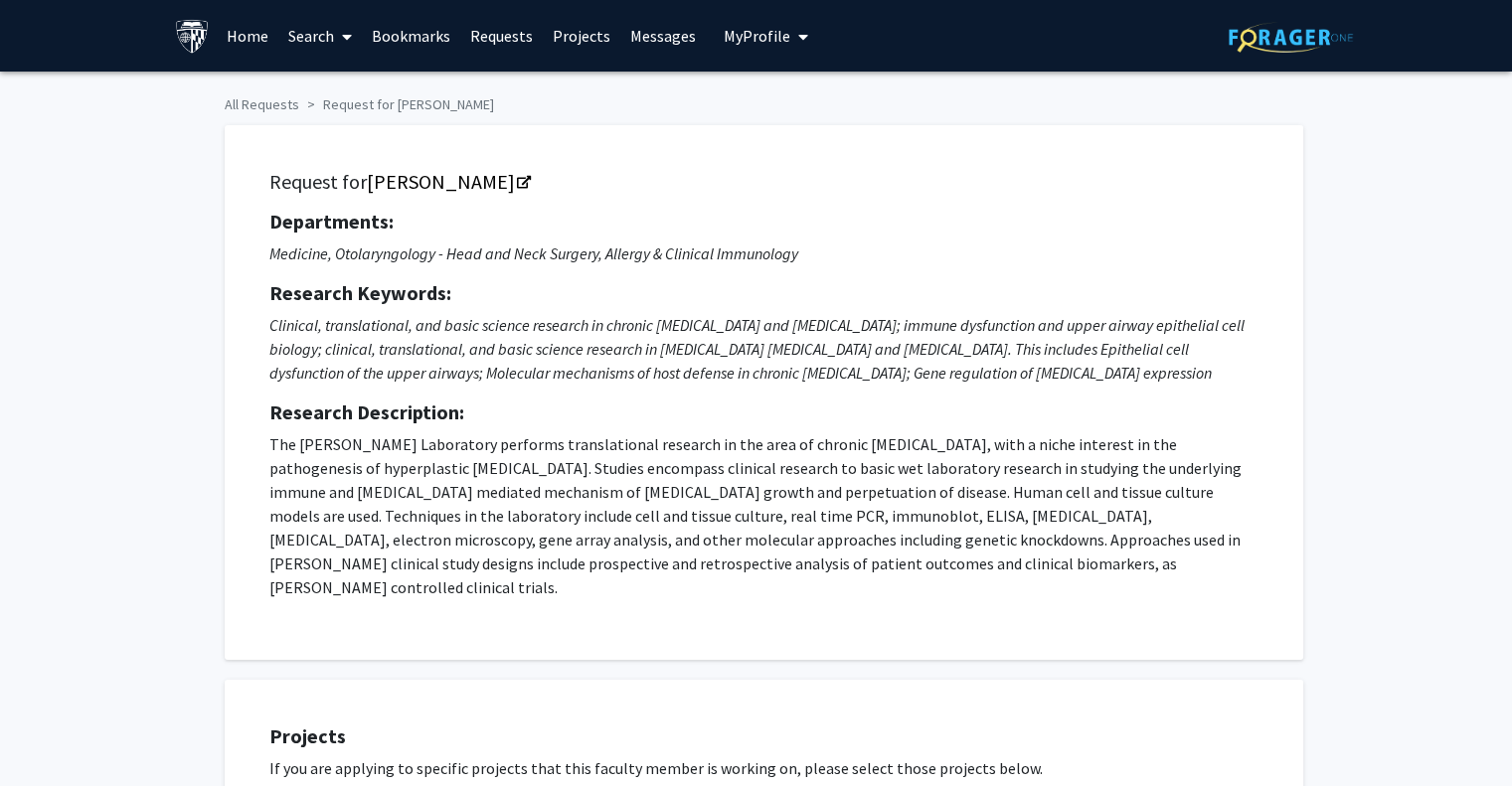 click at bounding box center [192, 36] 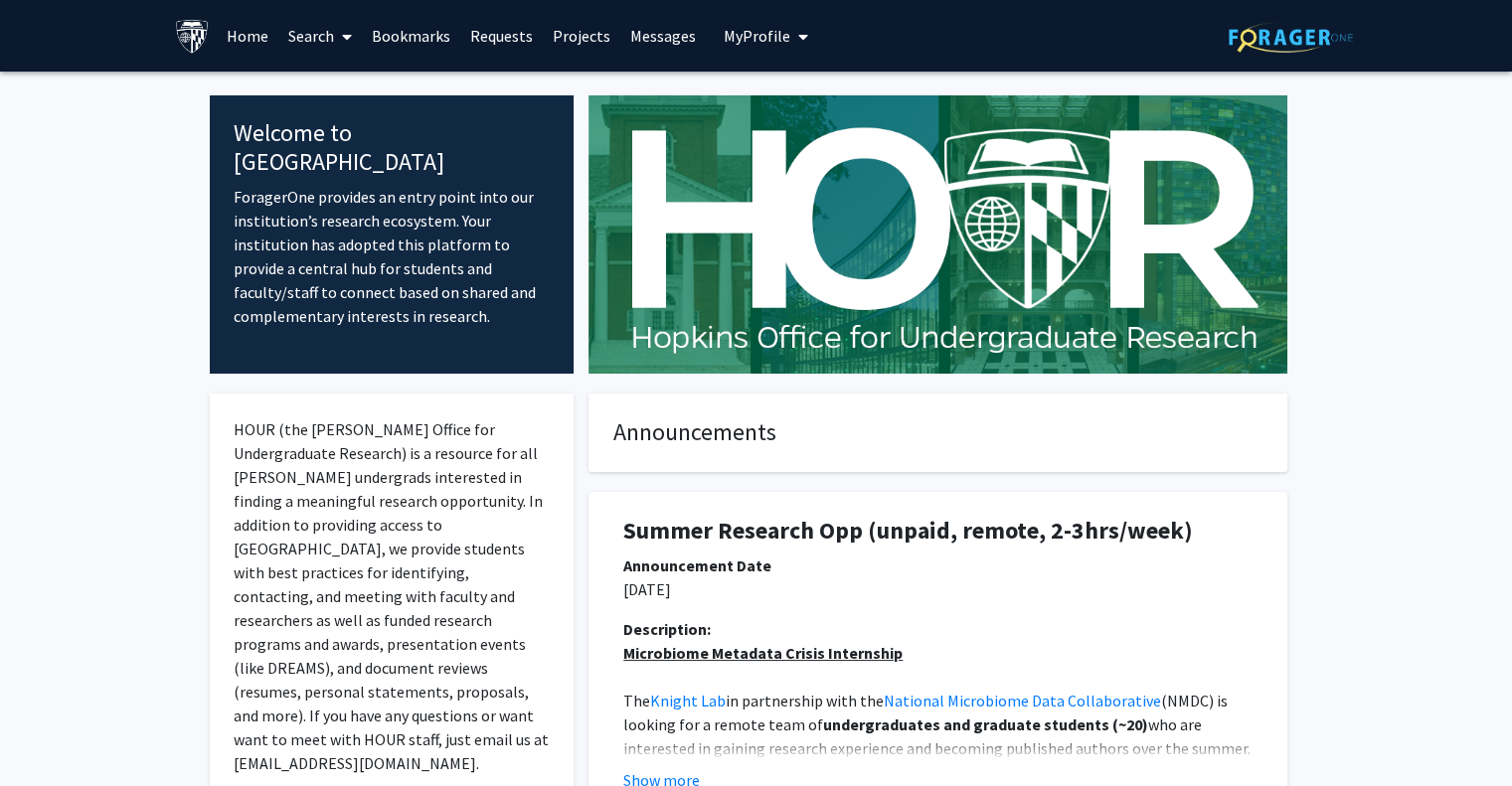 click on "Home" at bounding box center [248, 36] 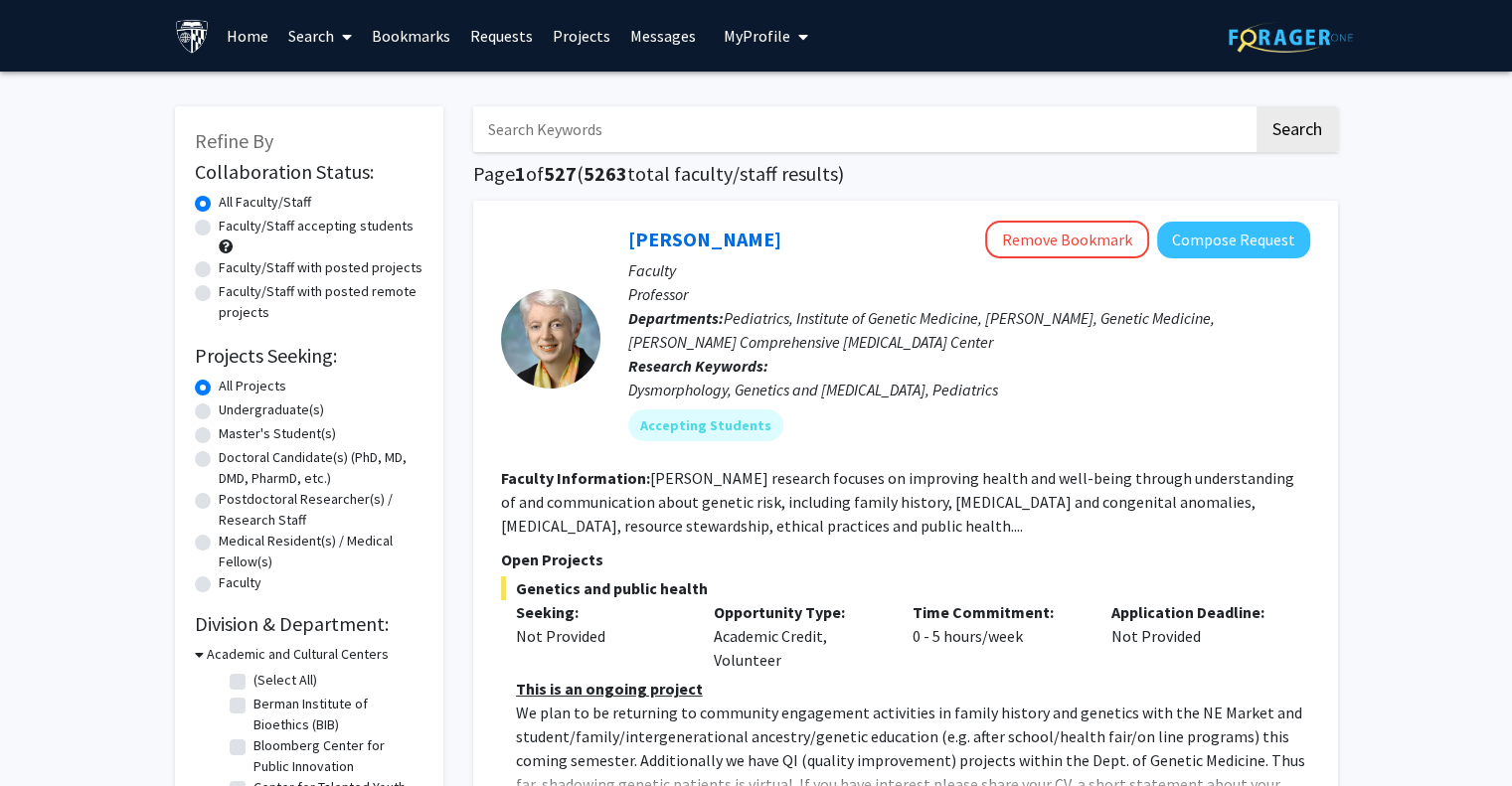 scroll, scrollTop: 30, scrollLeft: 0, axis: vertical 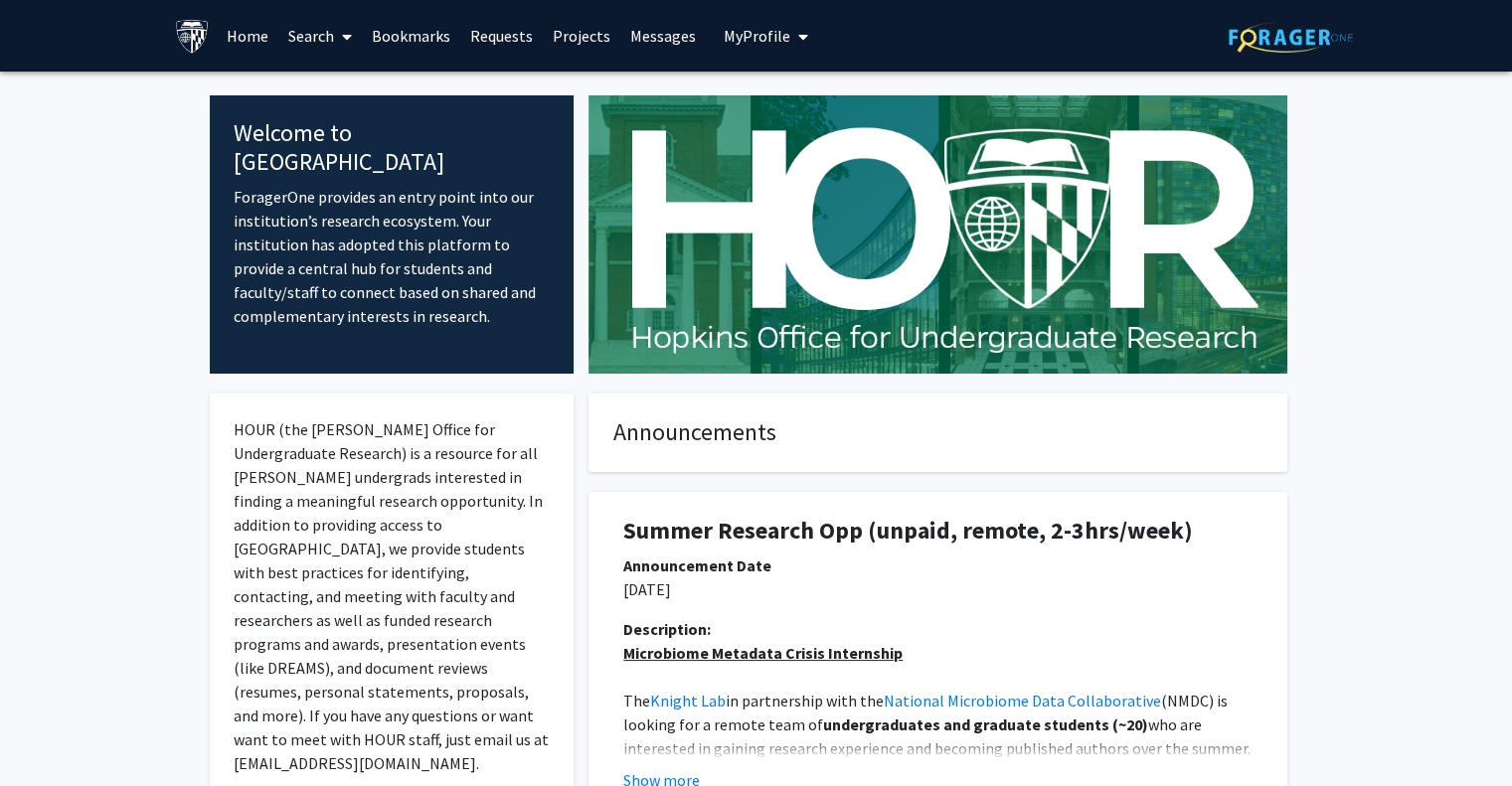 click on "My   Profile" at bounding box center [765, 36] 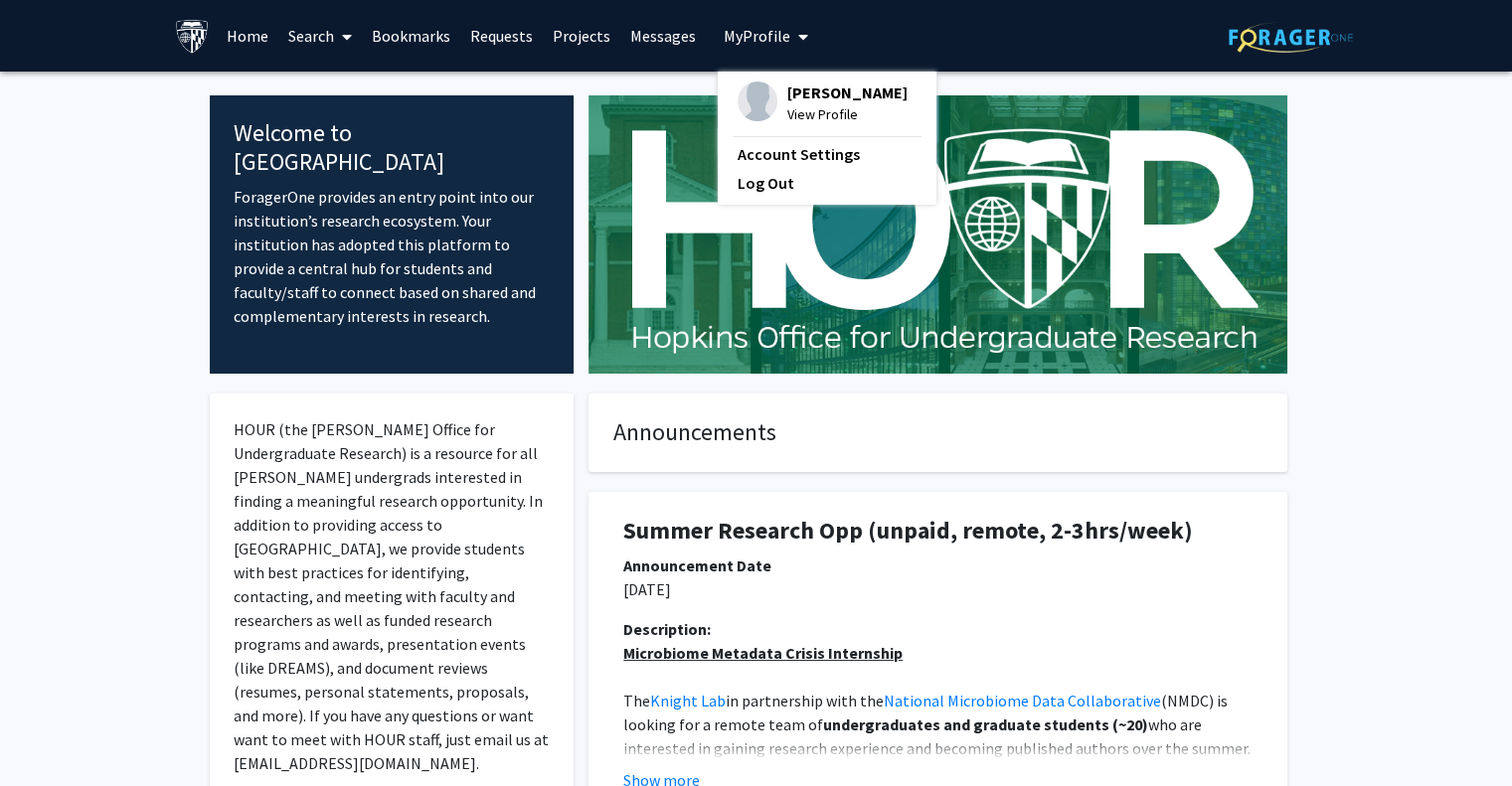 click on "[PERSON_NAME] View Profile" at bounding box center [822, 103] 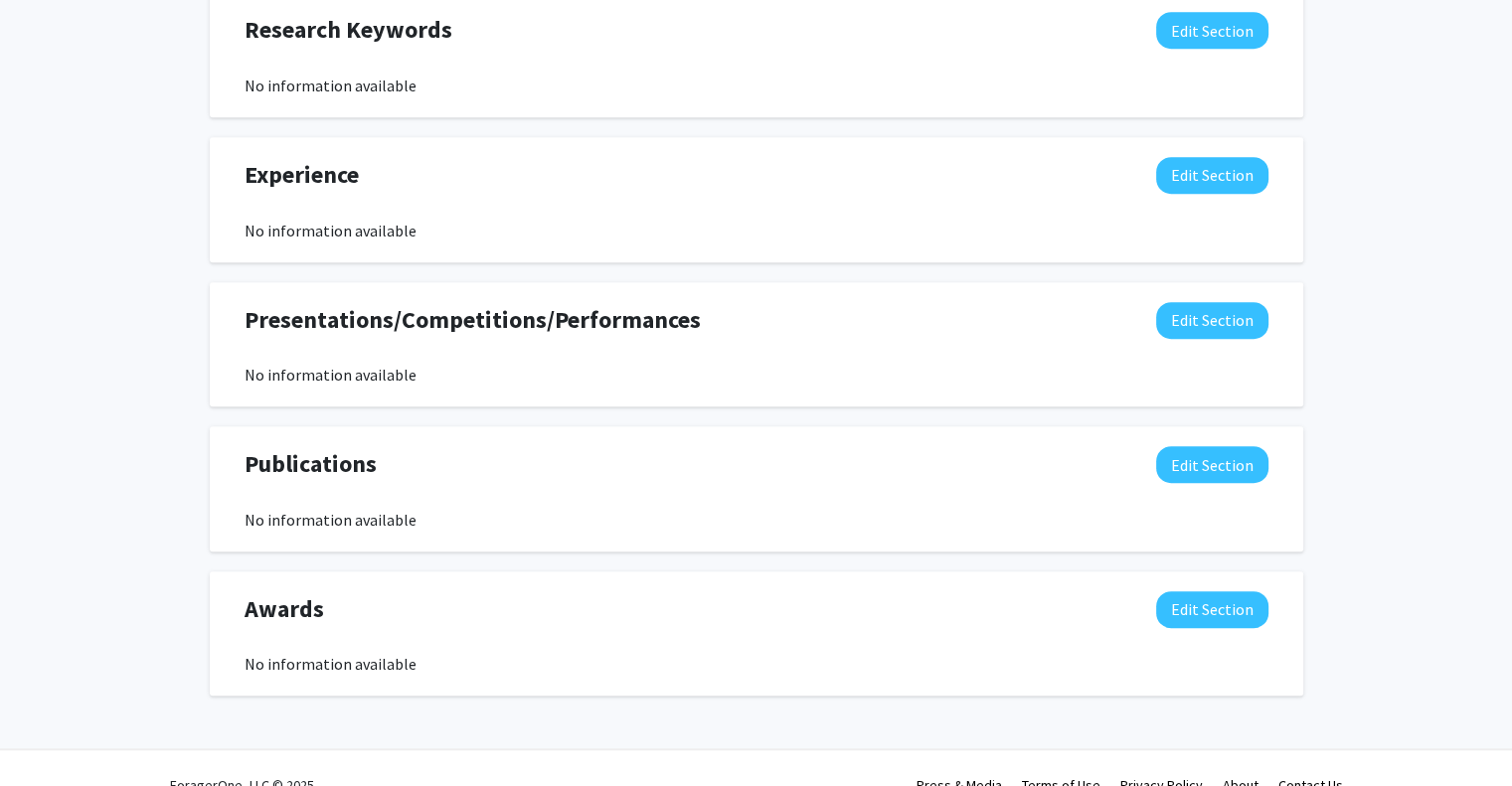 scroll, scrollTop: 1173, scrollLeft: 0, axis: vertical 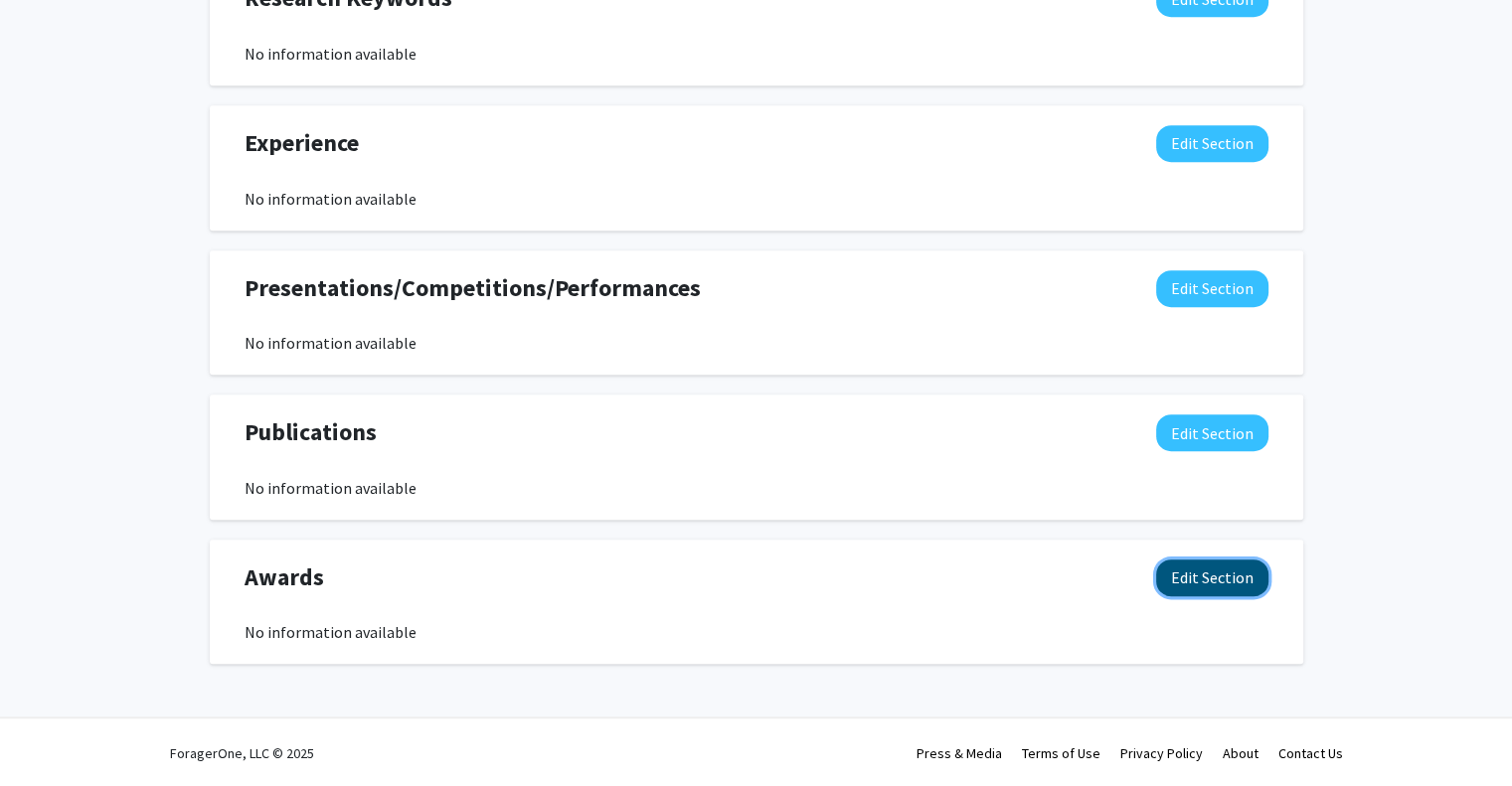 click on "Edit Section" 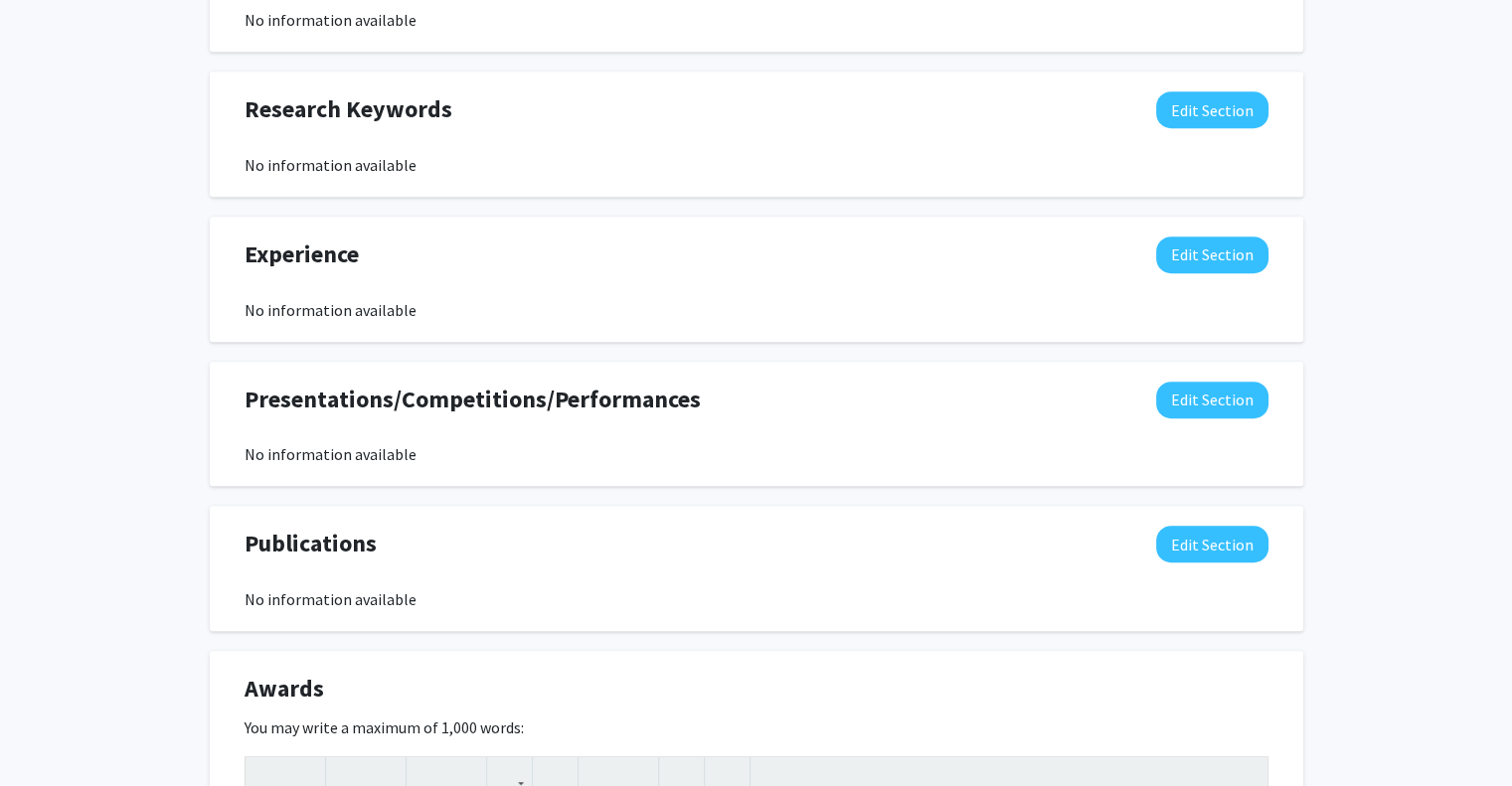 scroll, scrollTop: 1606, scrollLeft: 0, axis: vertical 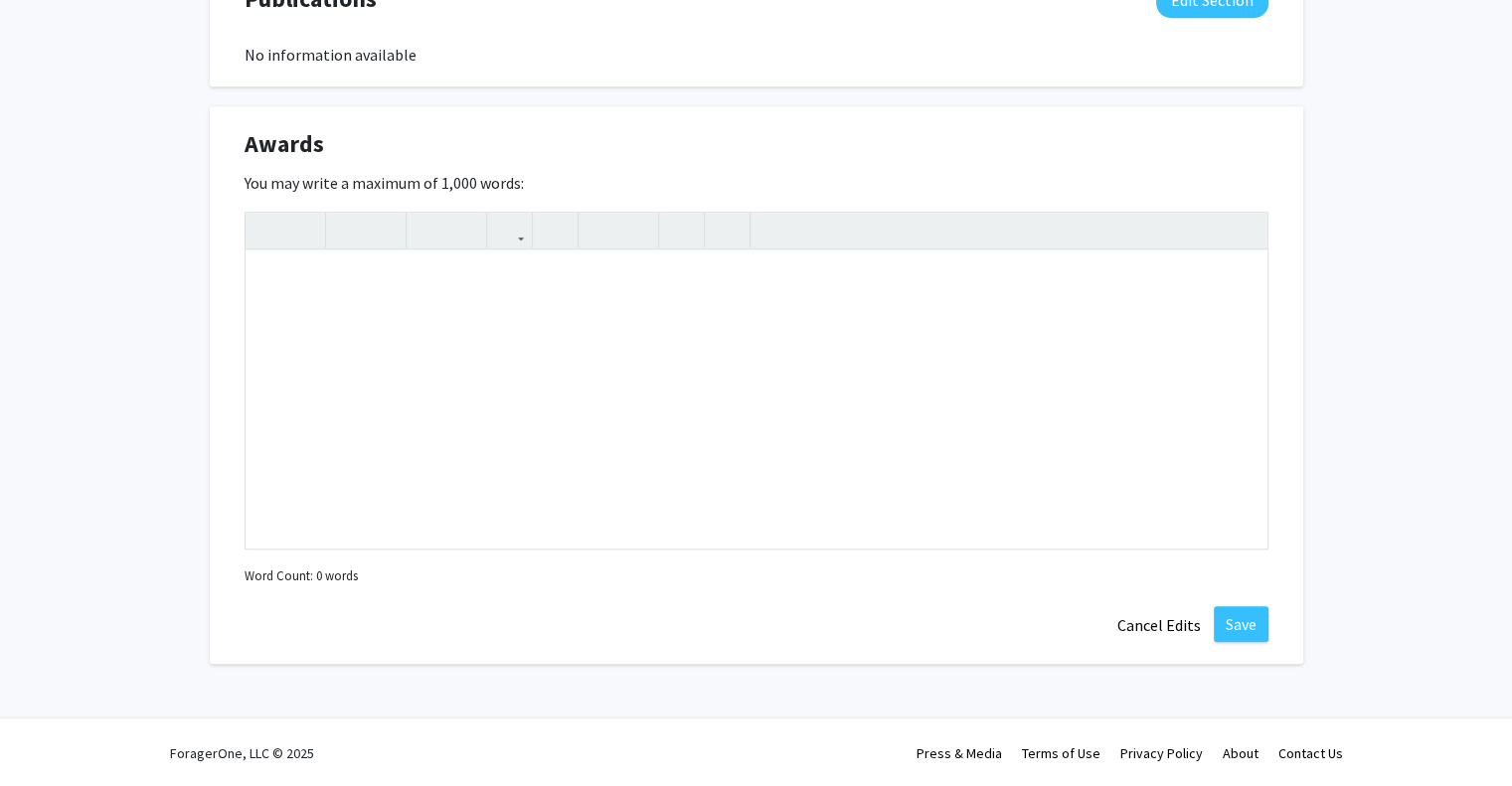 click on "Awards  Edit Section   You may write a maximum of 1,000 words:  Insert link Remove link Word Count: 0 words Save  Cancel Edits" 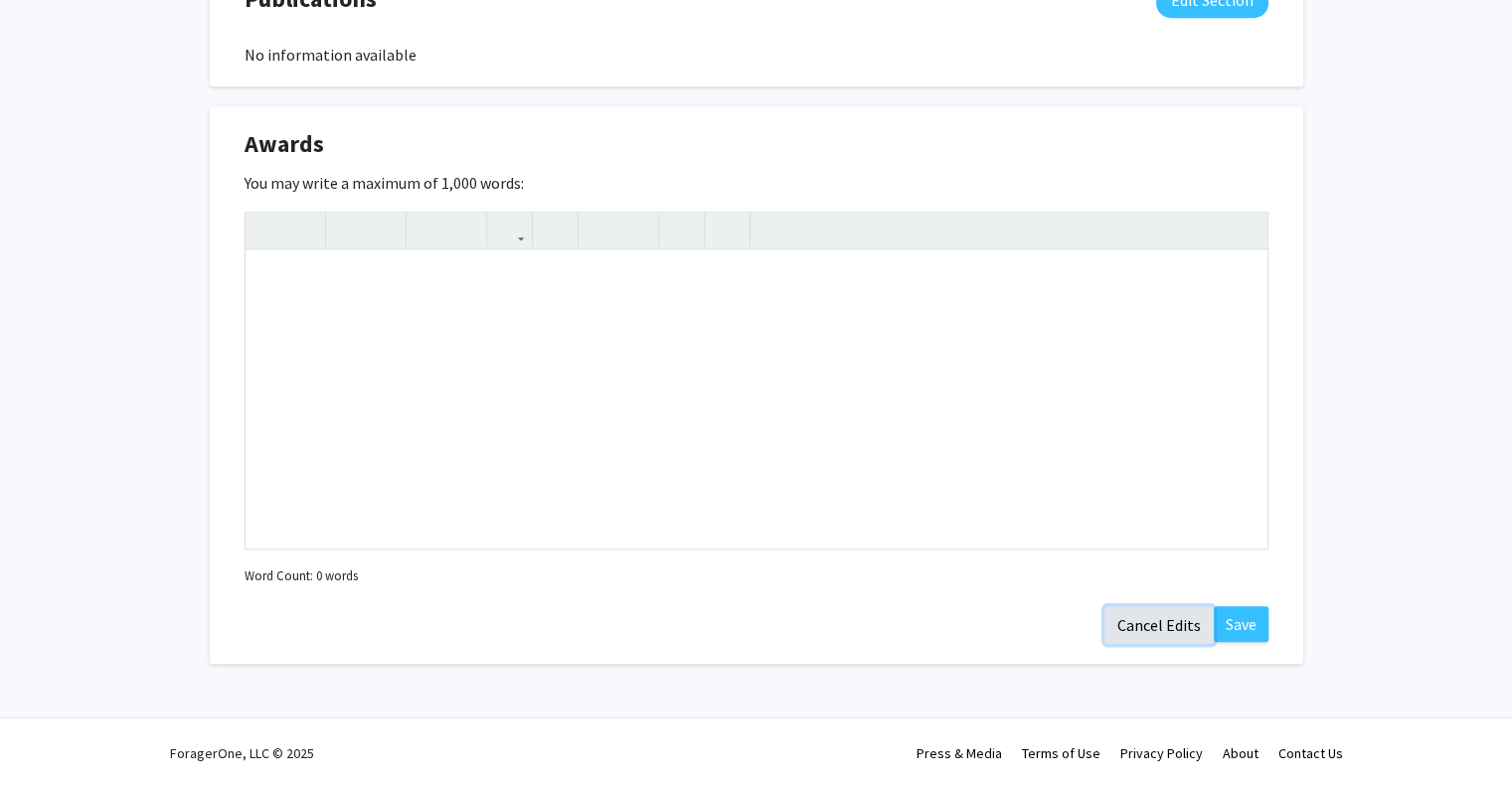 click on "Cancel Edits" 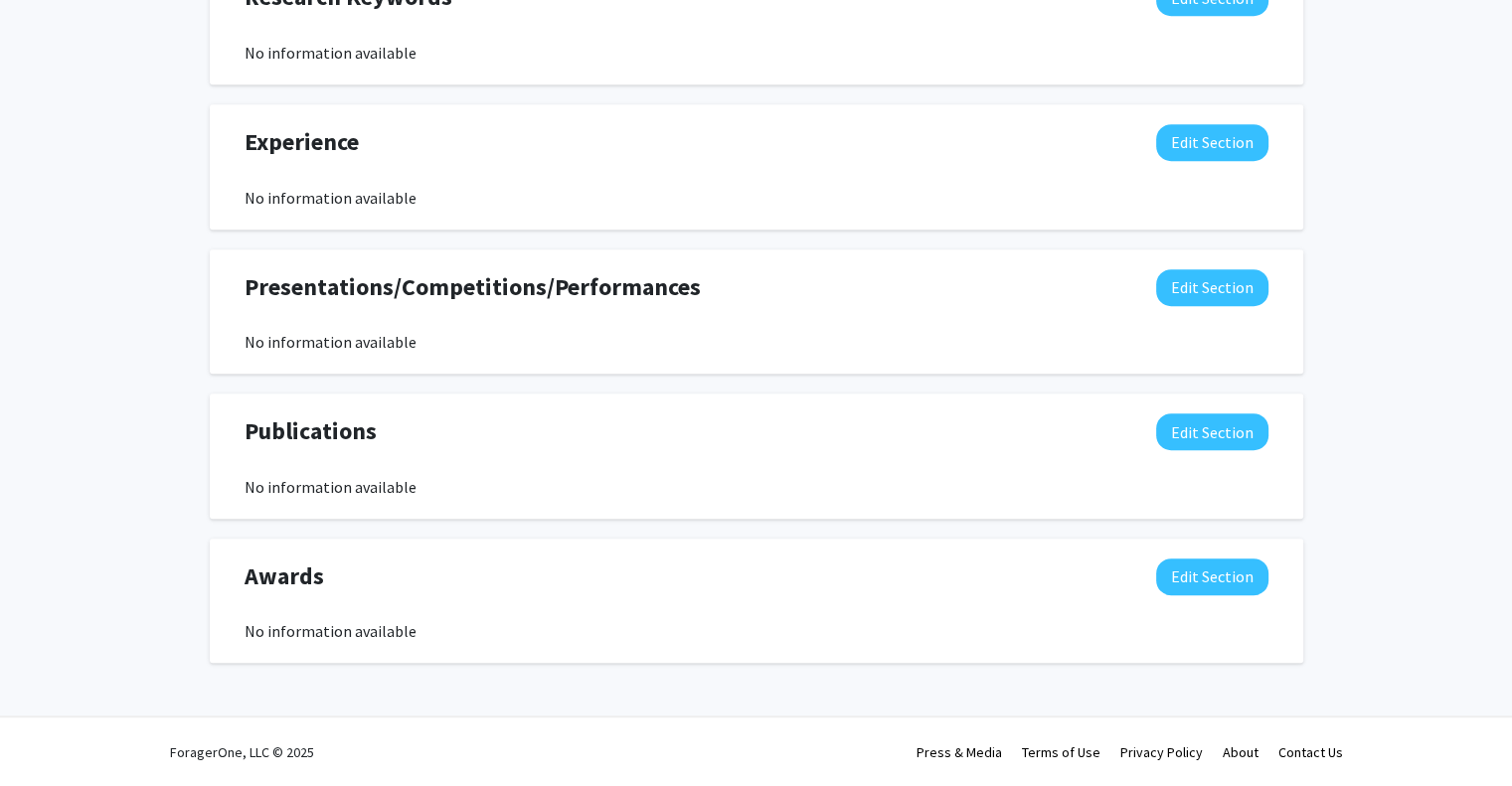 click on "No information available" 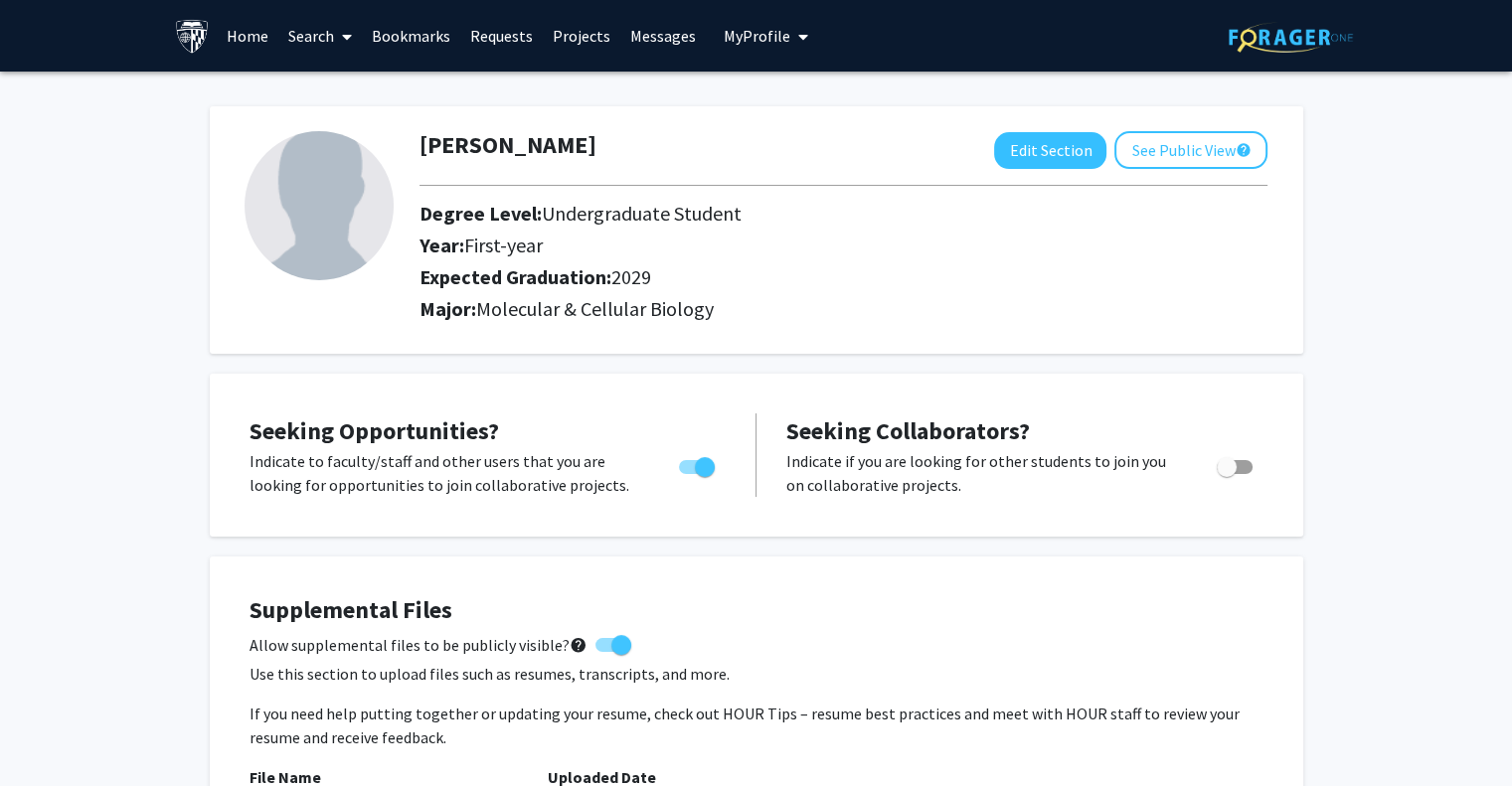 scroll, scrollTop: 2, scrollLeft: 0, axis: vertical 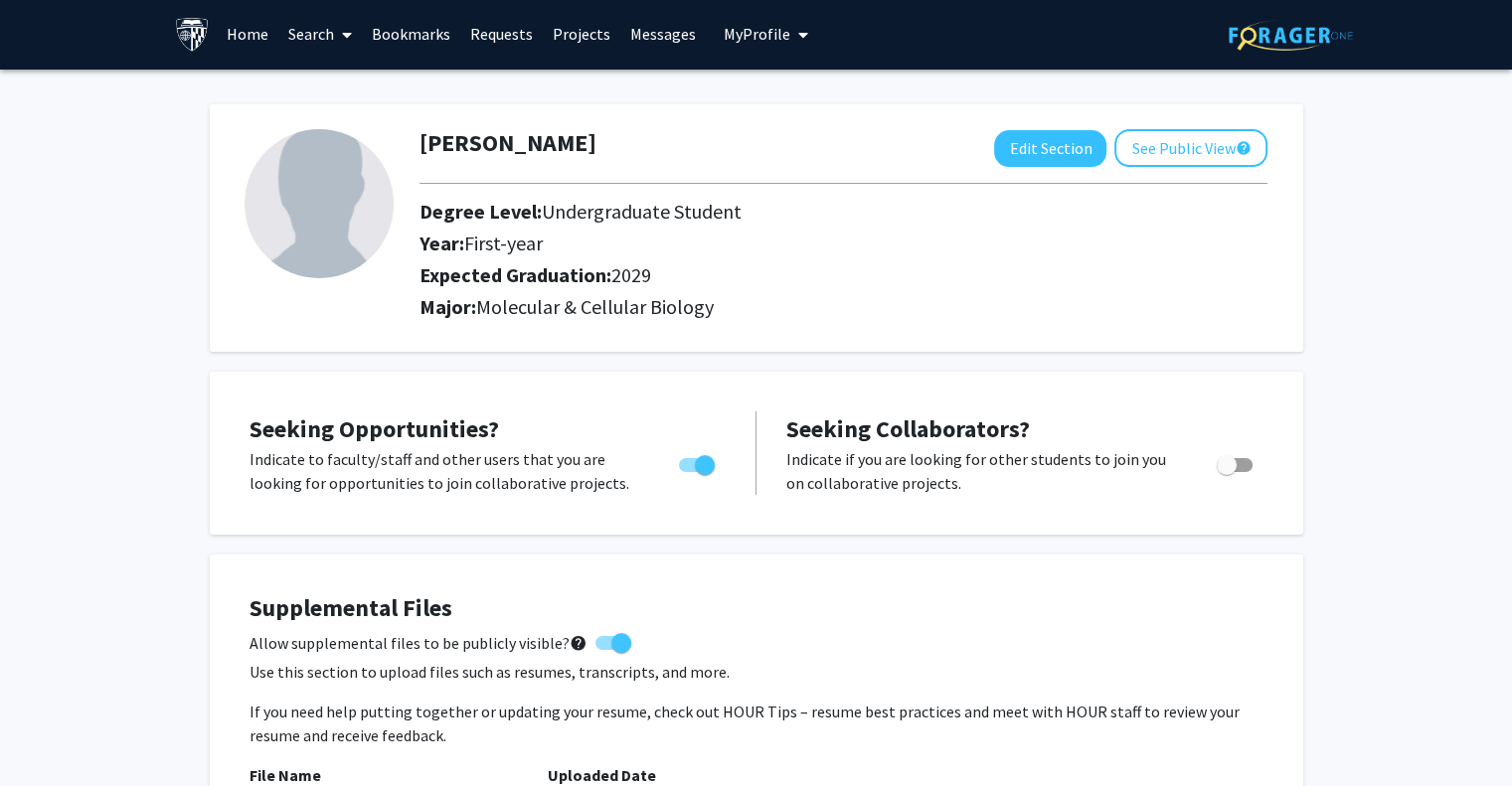 click on "Bookmarks" at bounding box center (411, 34) 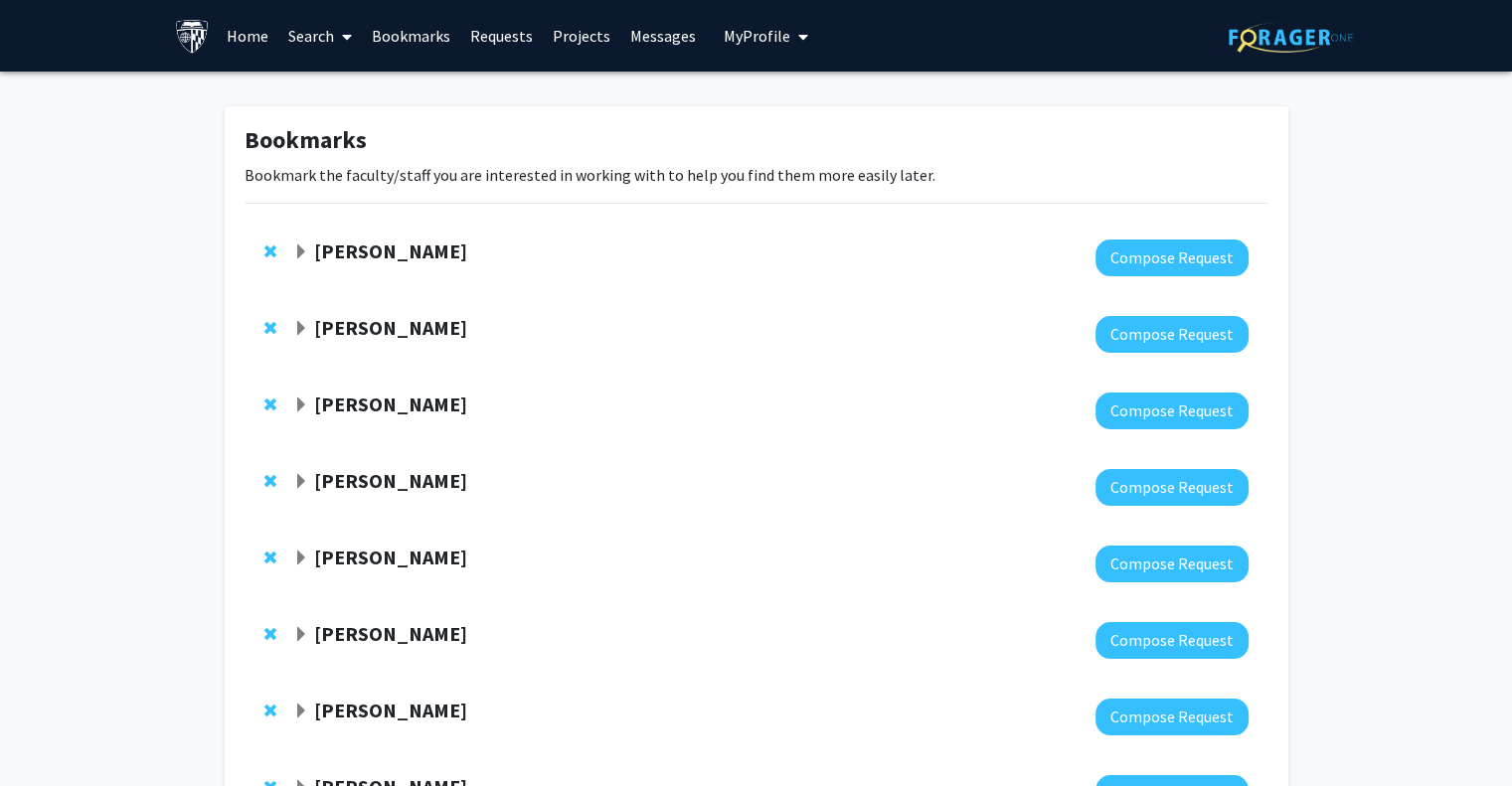 click on "Requests" at bounding box center (501, 36) 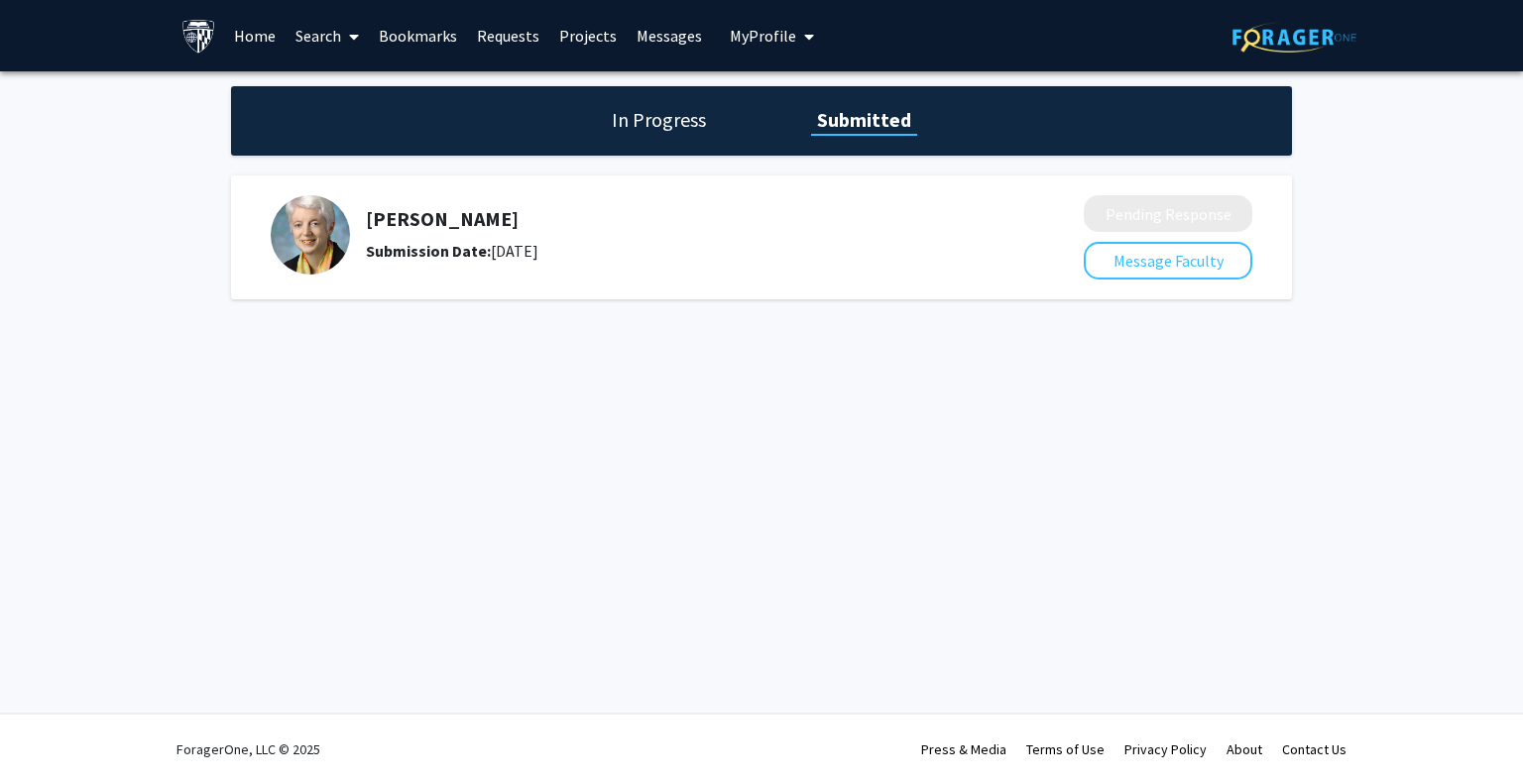 click on "Projects" at bounding box center (588, 36) 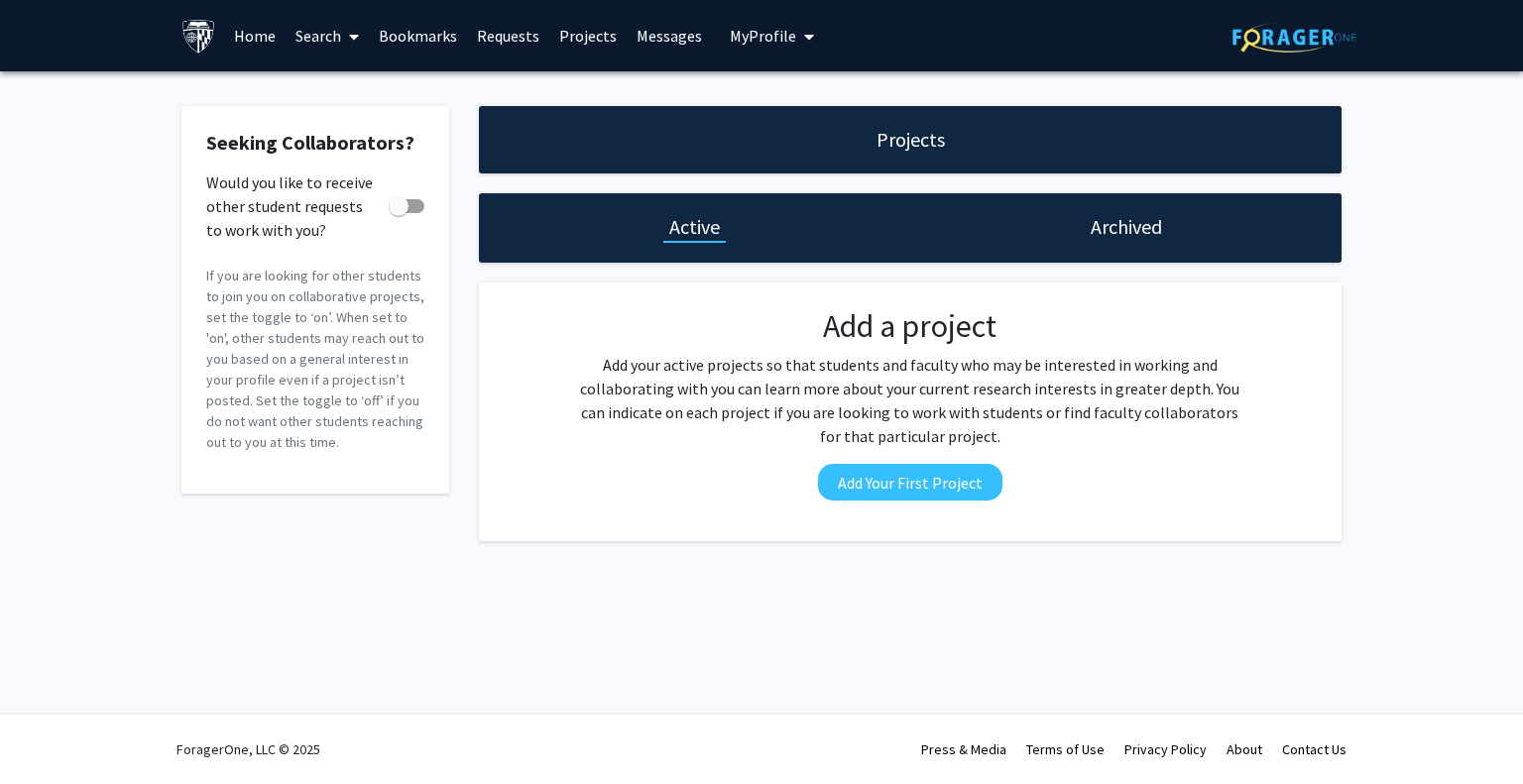 click on "My   Profile" at bounding box center (771, 36) 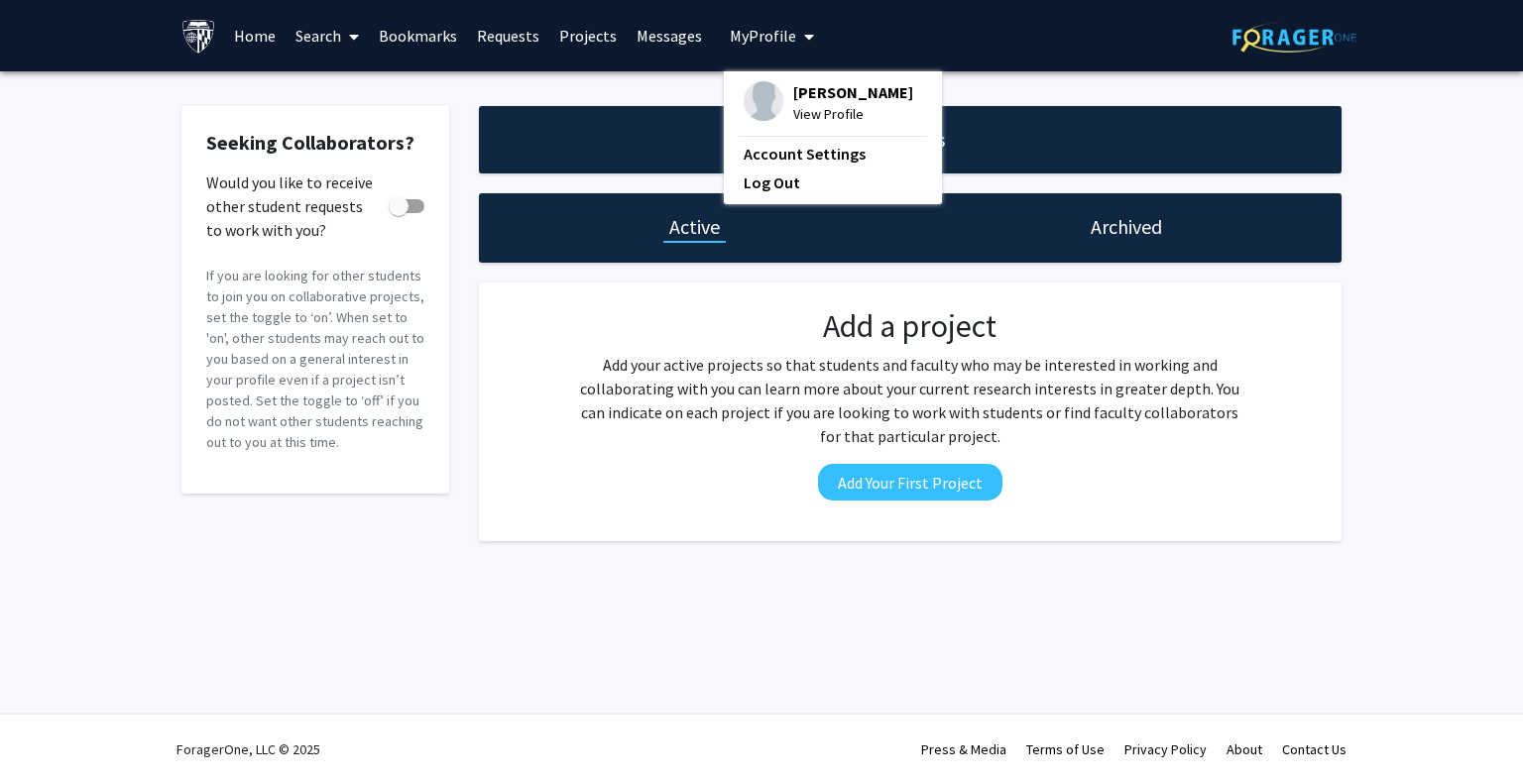 click at bounding box center [763, 101] 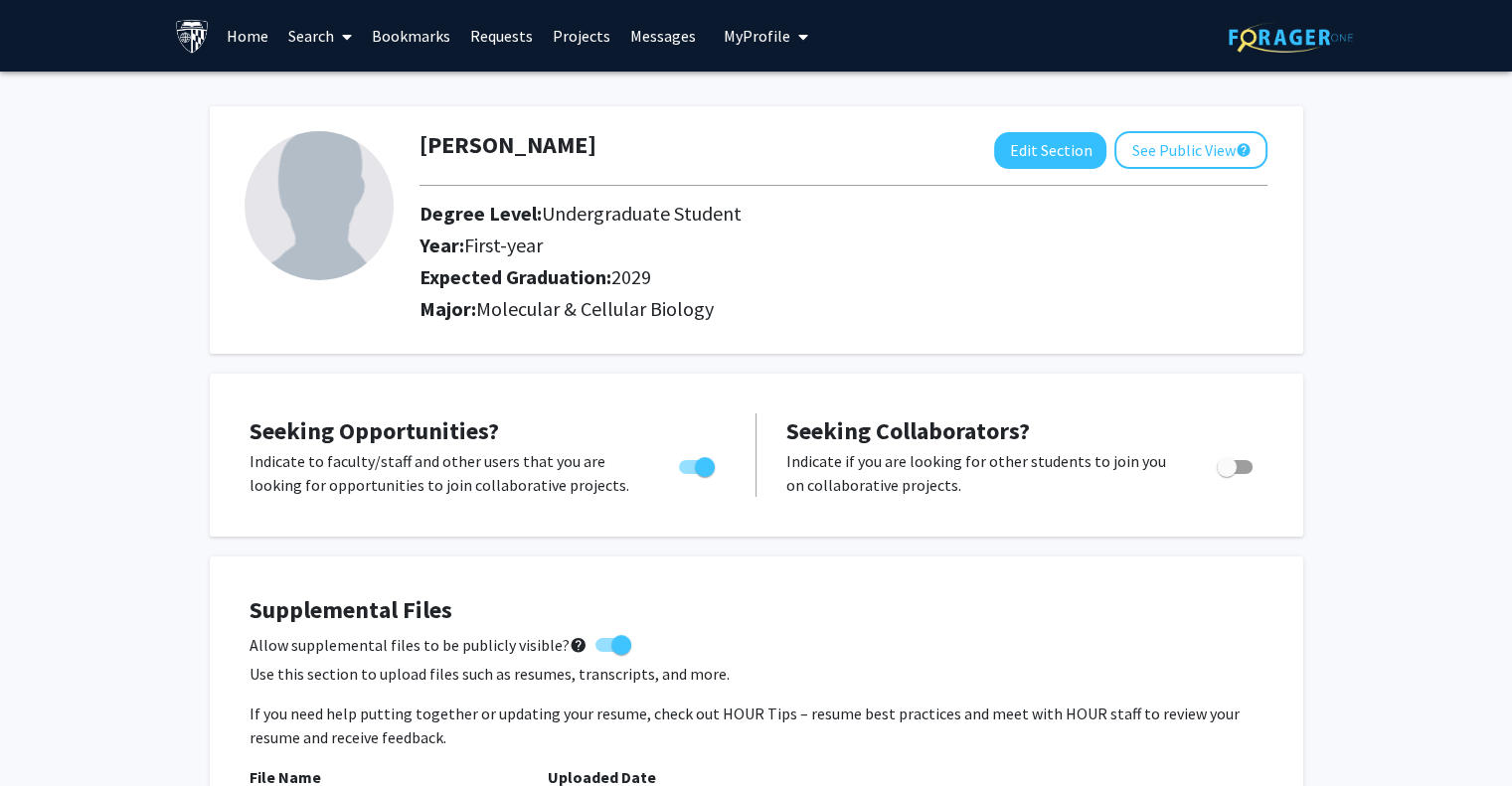 click on "Home" at bounding box center [248, 36] 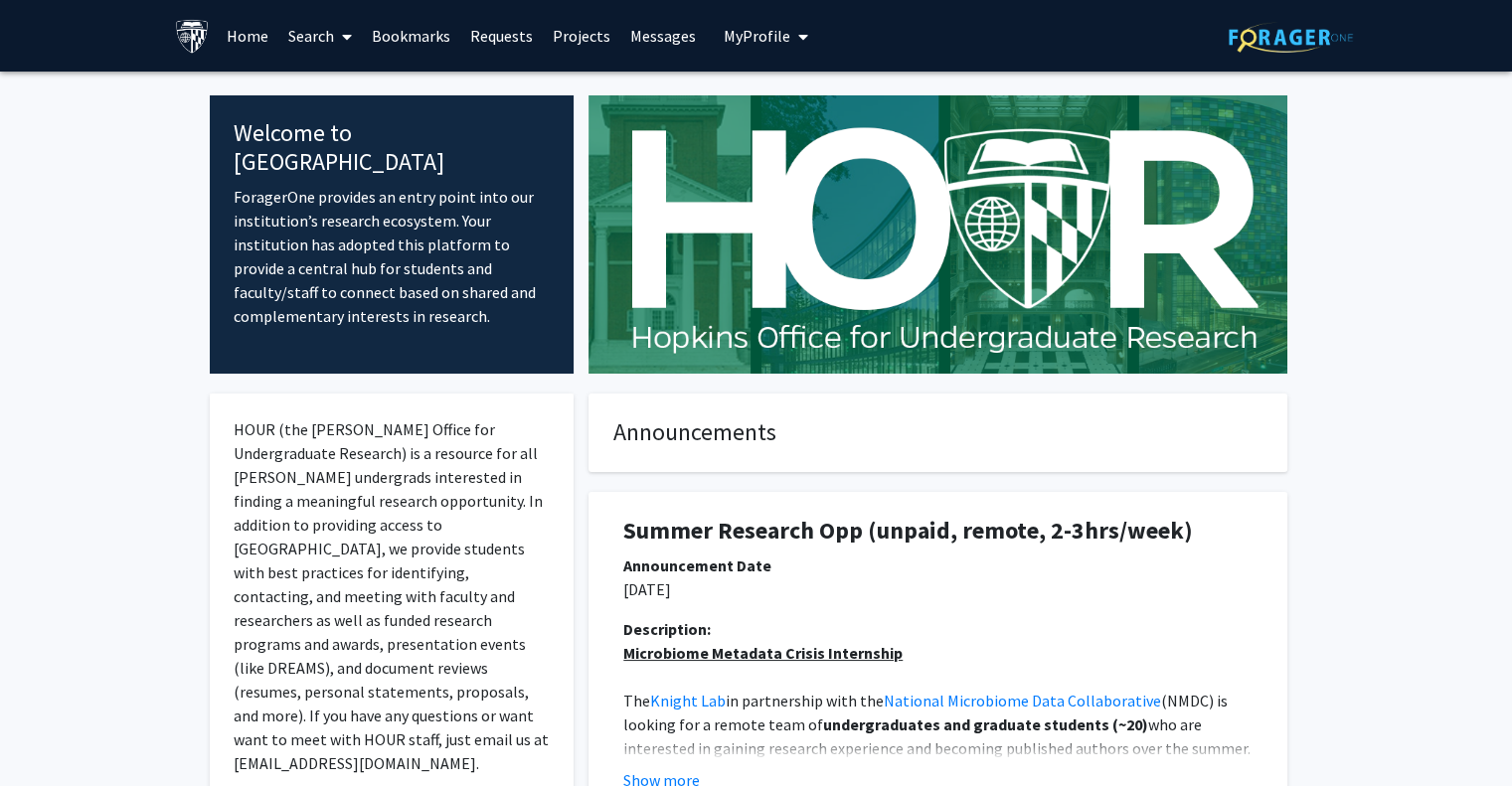 click on "Search" at bounding box center [320, 36] 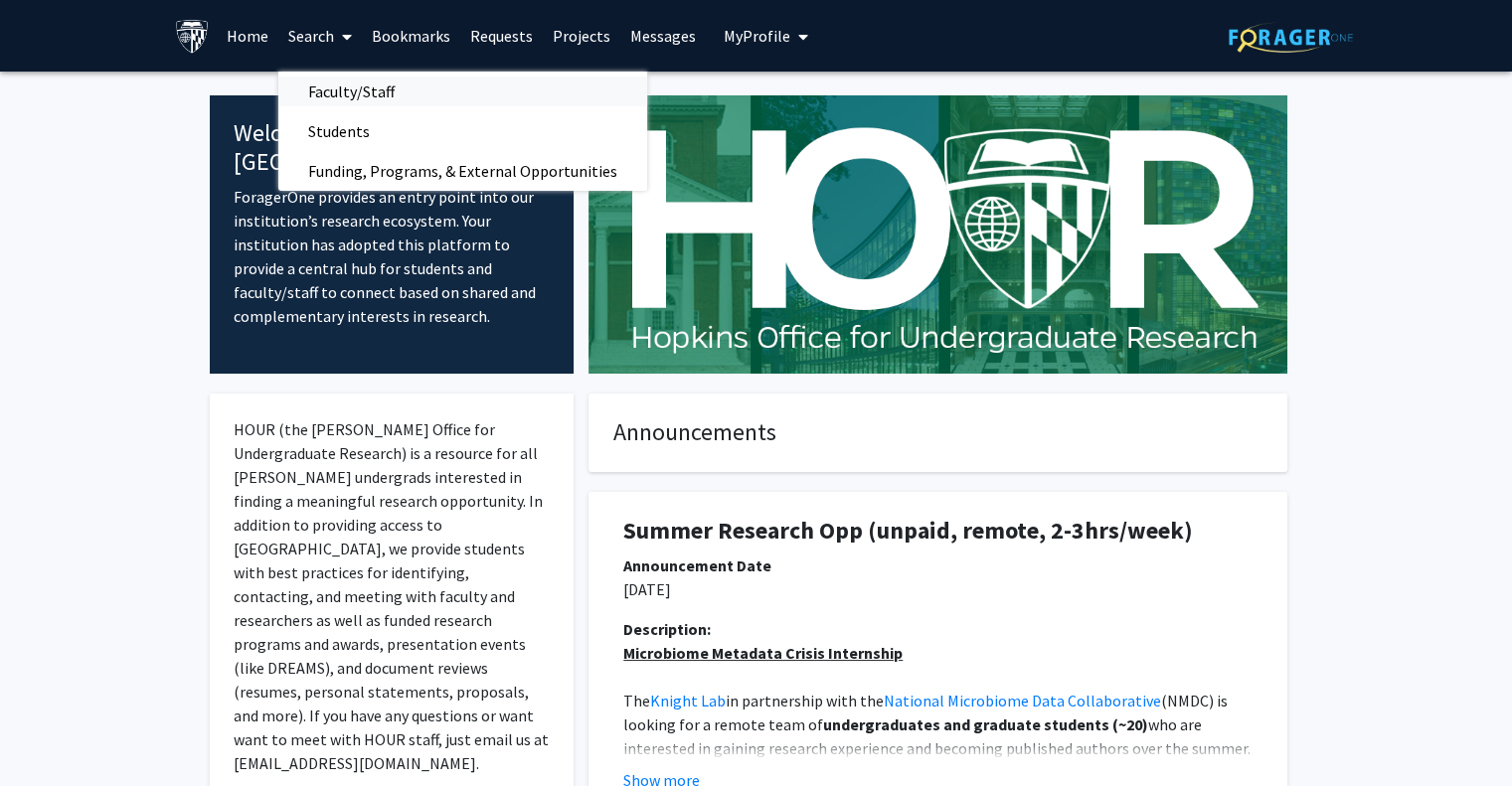 click on "Faculty/Staff" at bounding box center [351, 91] 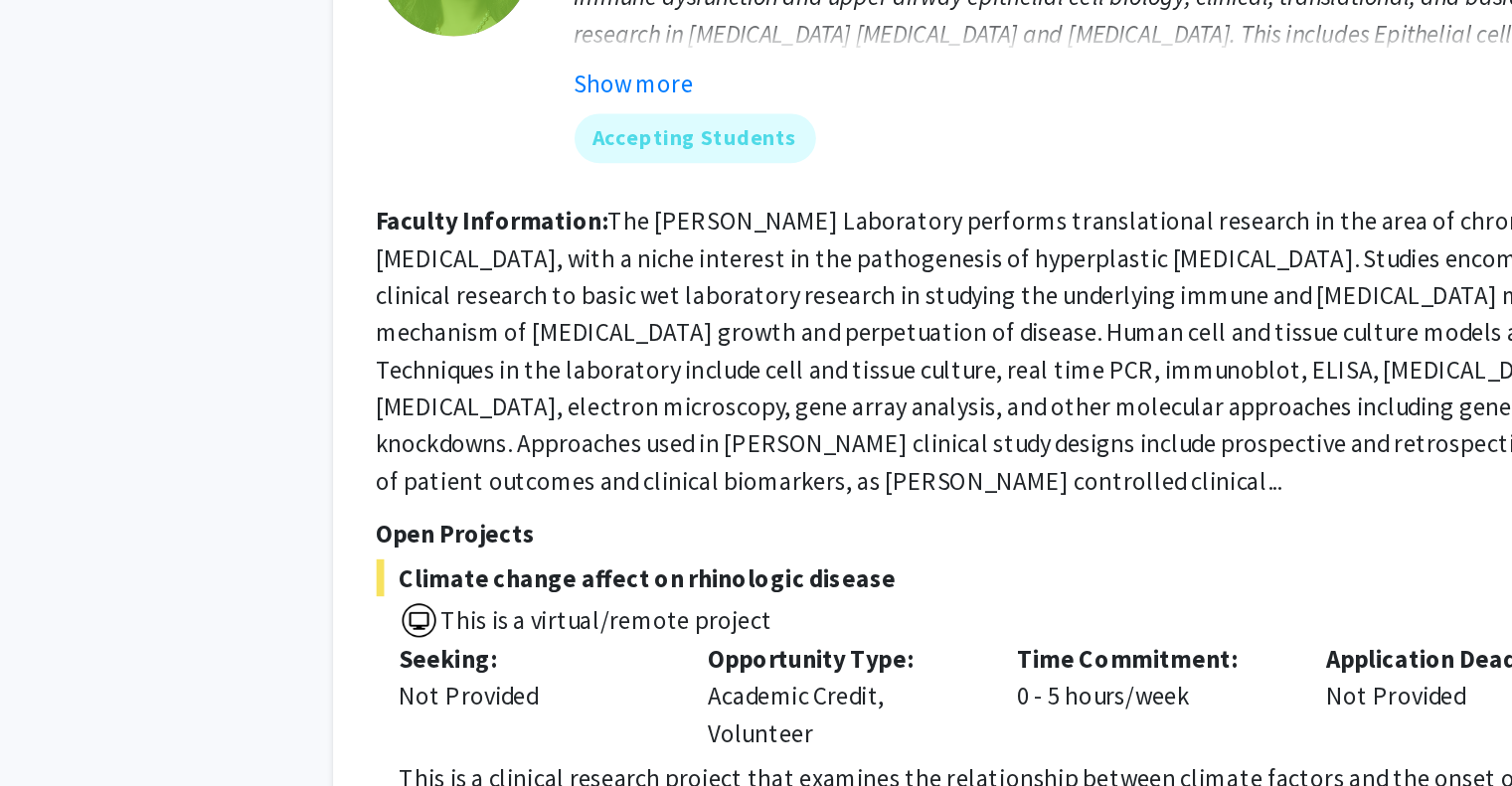 scroll, scrollTop: 7991, scrollLeft: 0, axis: vertical 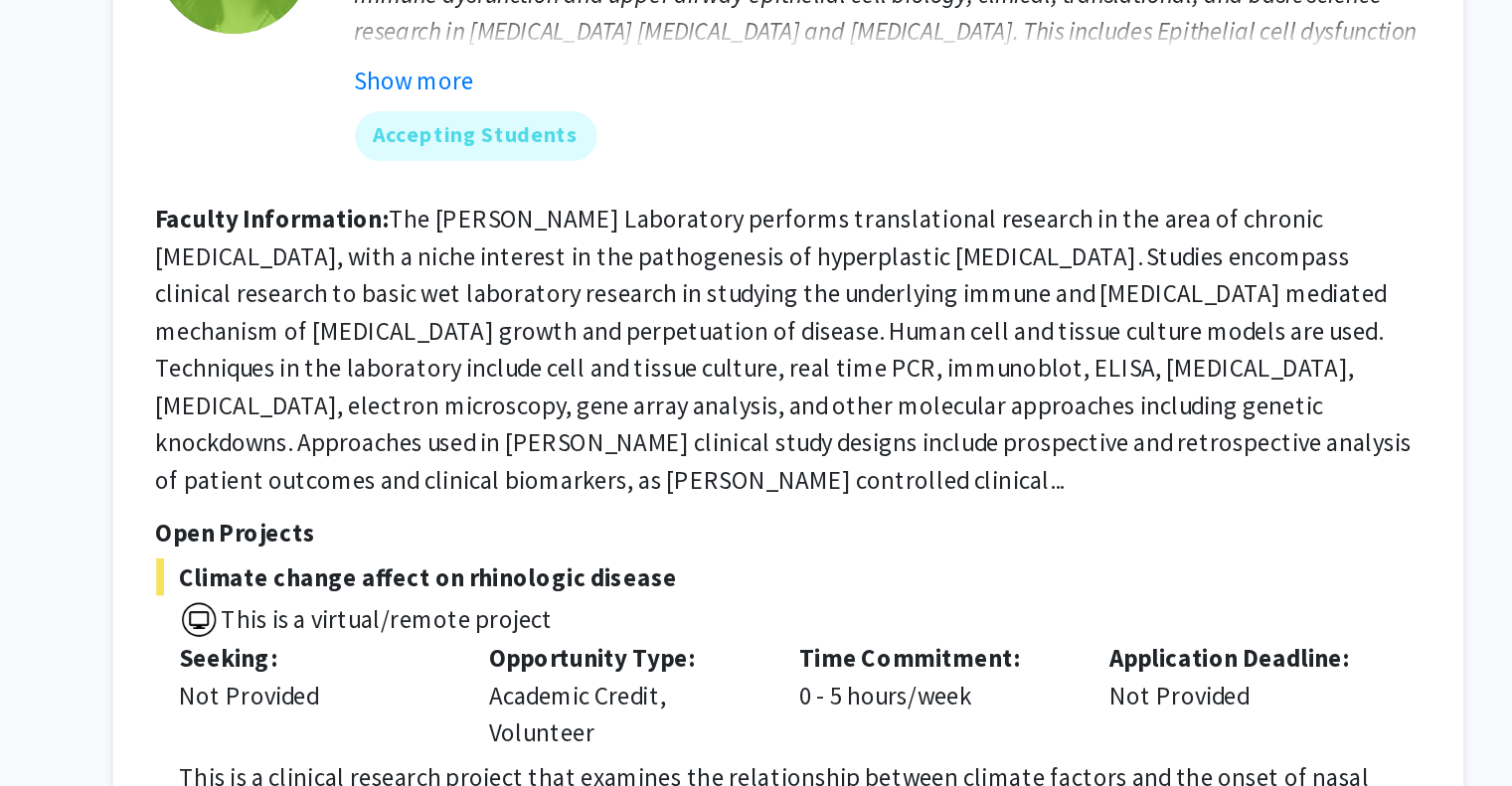 click on "This is a clinical research project that examines the relationship between climate factors and the onset of nasal (rhinologic) disease that is increasing and poses a major threat to health in our population. This will involve examining patient records from [PERSON_NAME] [PERSON_NAME] Medicine and climate databases. The research student will need to take [PERSON_NAME][GEOGRAPHIC_DATA][PERSON_NAME] of Medicine Human Subjects Research online training course to gain access and clearance to HIPAA sensitive patient data." 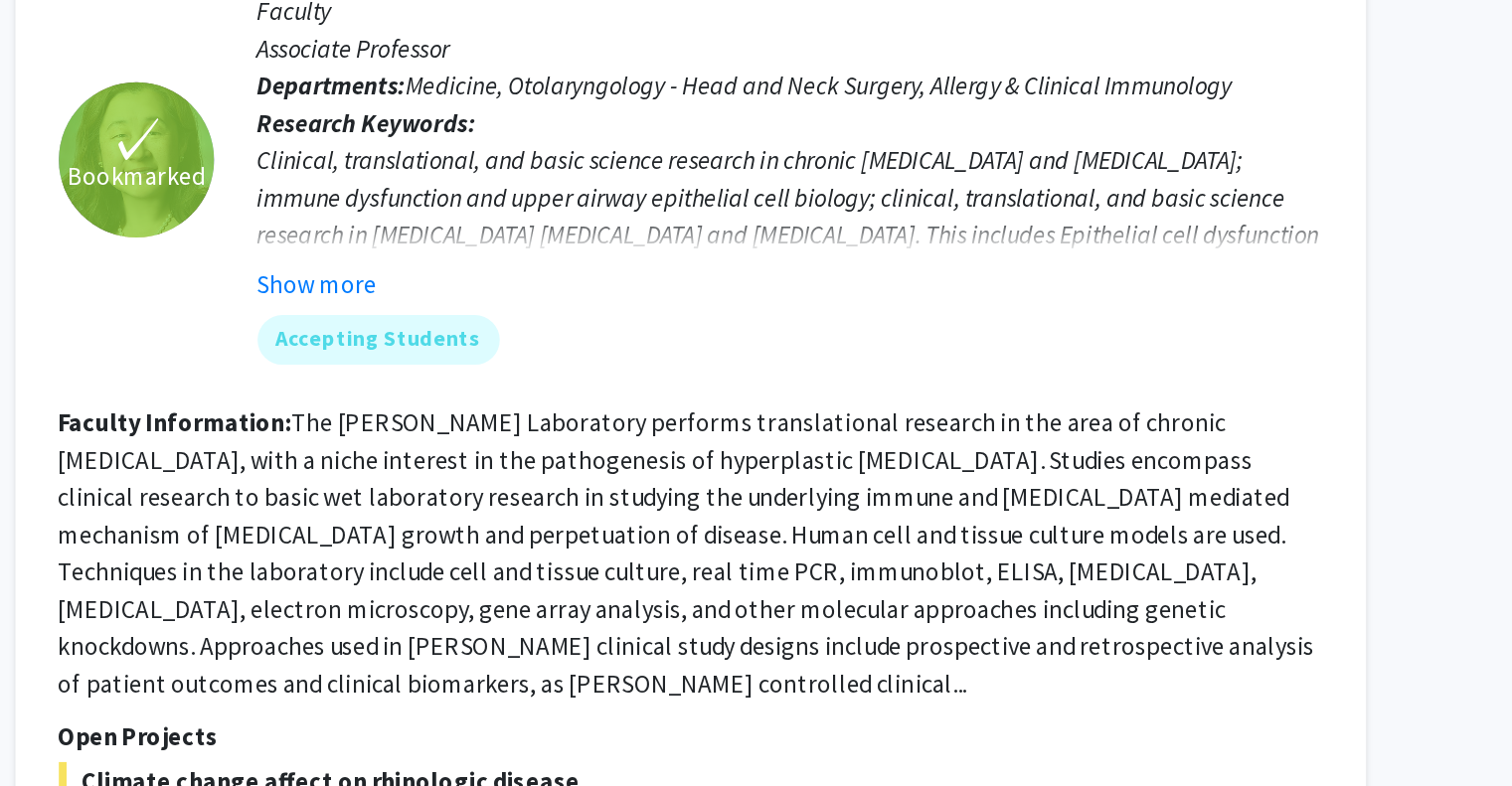 scroll, scrollTop: 7991, scrollLeft: 0, axis: vertical 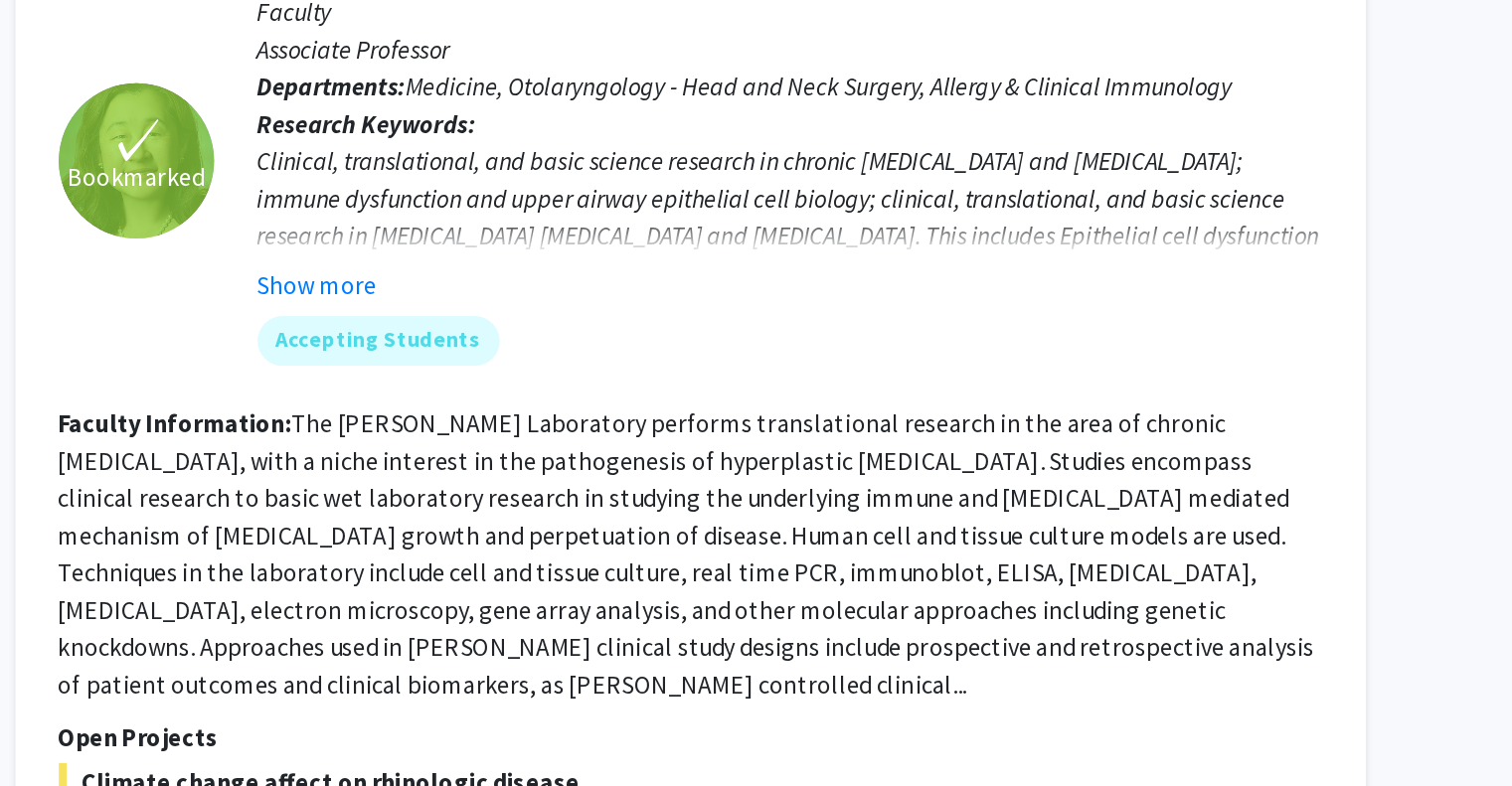 click on "The [PERSON_NAME] Laboratory performs translational research in the area of chronic [MEDICAL_DATA], with a niche interest in the pathogenesis of hyperplastic [MEDICAL_DATA]. Studies encompass clinical research to basic wet laboratory research in studying the underlying immune and [MEDICAL_DATA] mediated mechanism of [MEDICAL_DATA] growth and perpetuation of disease. Human cell and tissue culture models are used. Techniques in the laboratory include cell and tissue culture, real time PCR, immunoblot, ELISA, [MEDICAL_DATA], [MEDICAL_DATA], electron microscopy, gene array analysis, and other molecular approaches including genetic knockdowns. Approaches used in [PERSON_NAME] clinical study designs include prospective and retrospective analysis of patient outcomes and clinical biomarkers, as [PERSON_NAME] controlled clinical..." 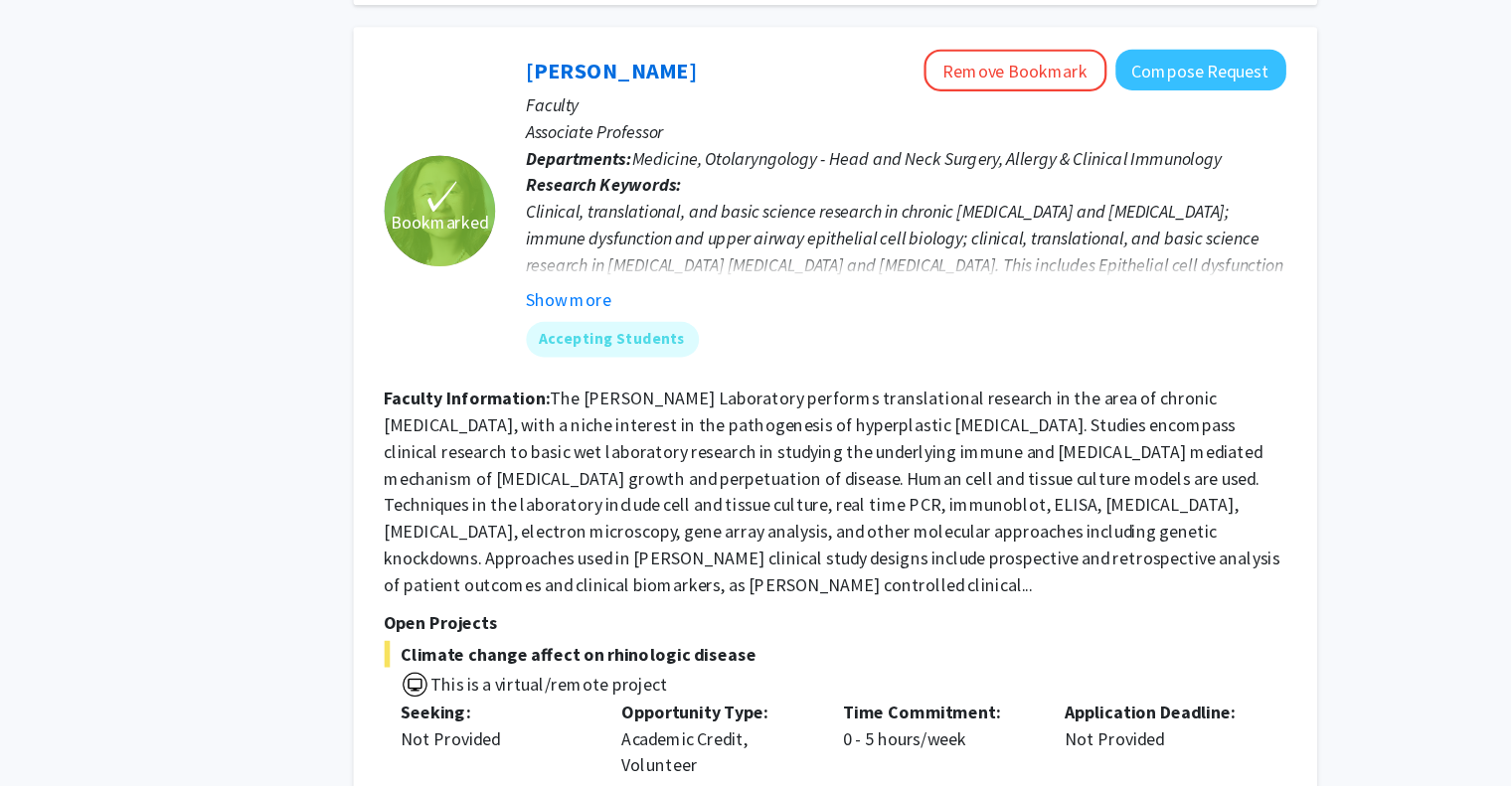 scroll, scrollTop: 7991, scrollLeft: 0, axis: vertical 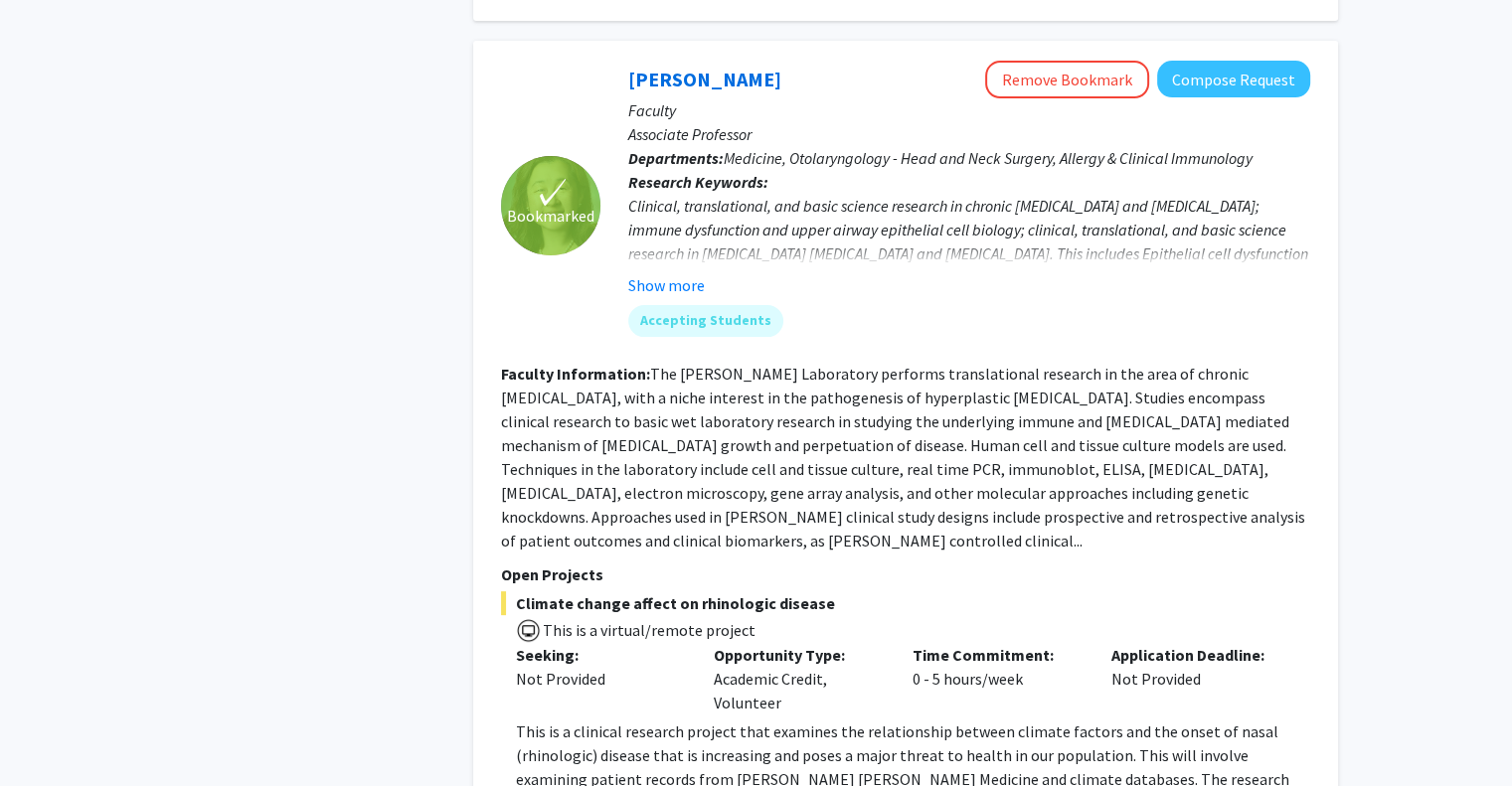 click on "✓ Bookmarked" 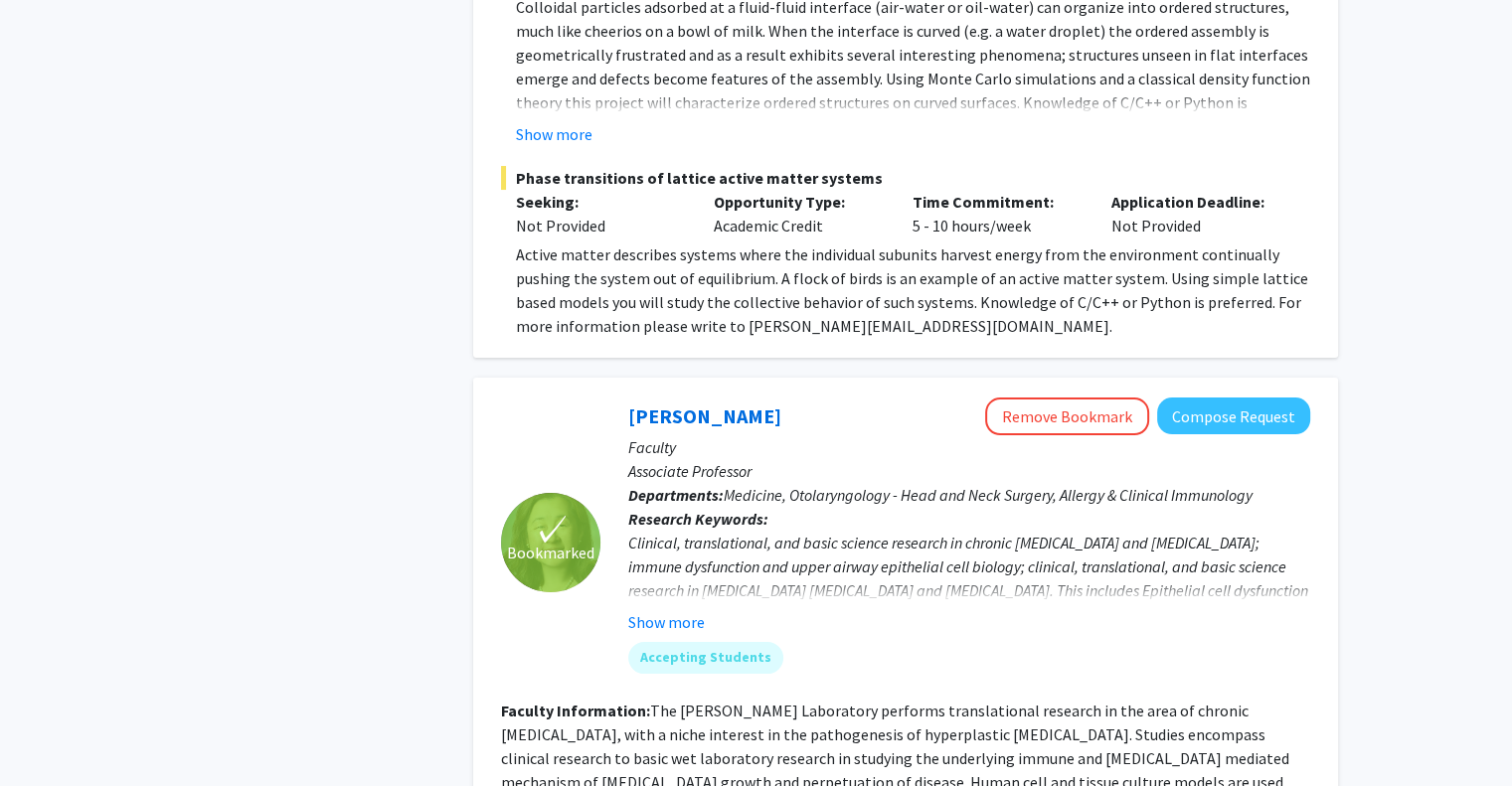scroll, scrollTop: 7653, scrollLeft: 0, axis: vertical 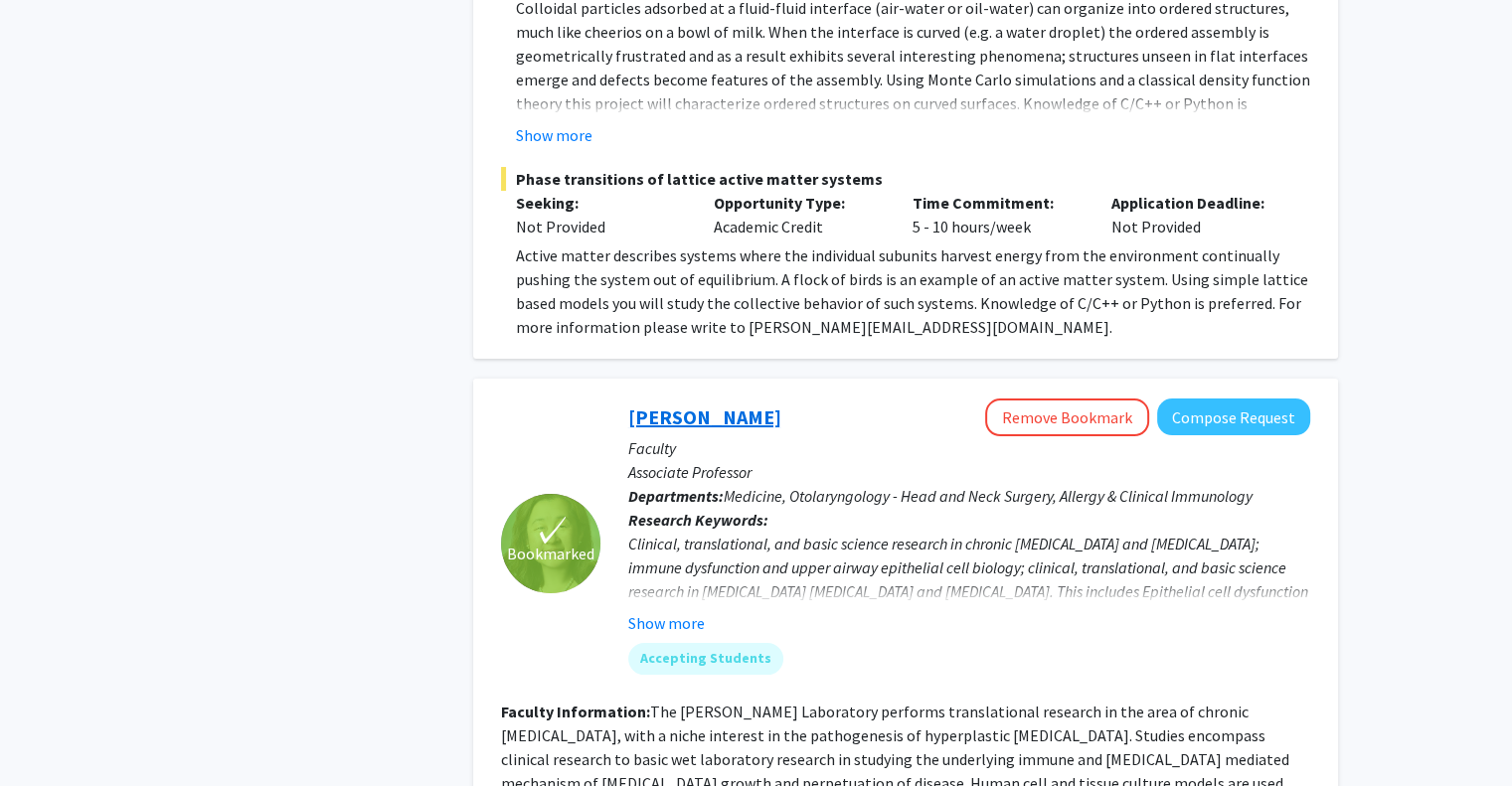 click on "[PERSON_NAME]" 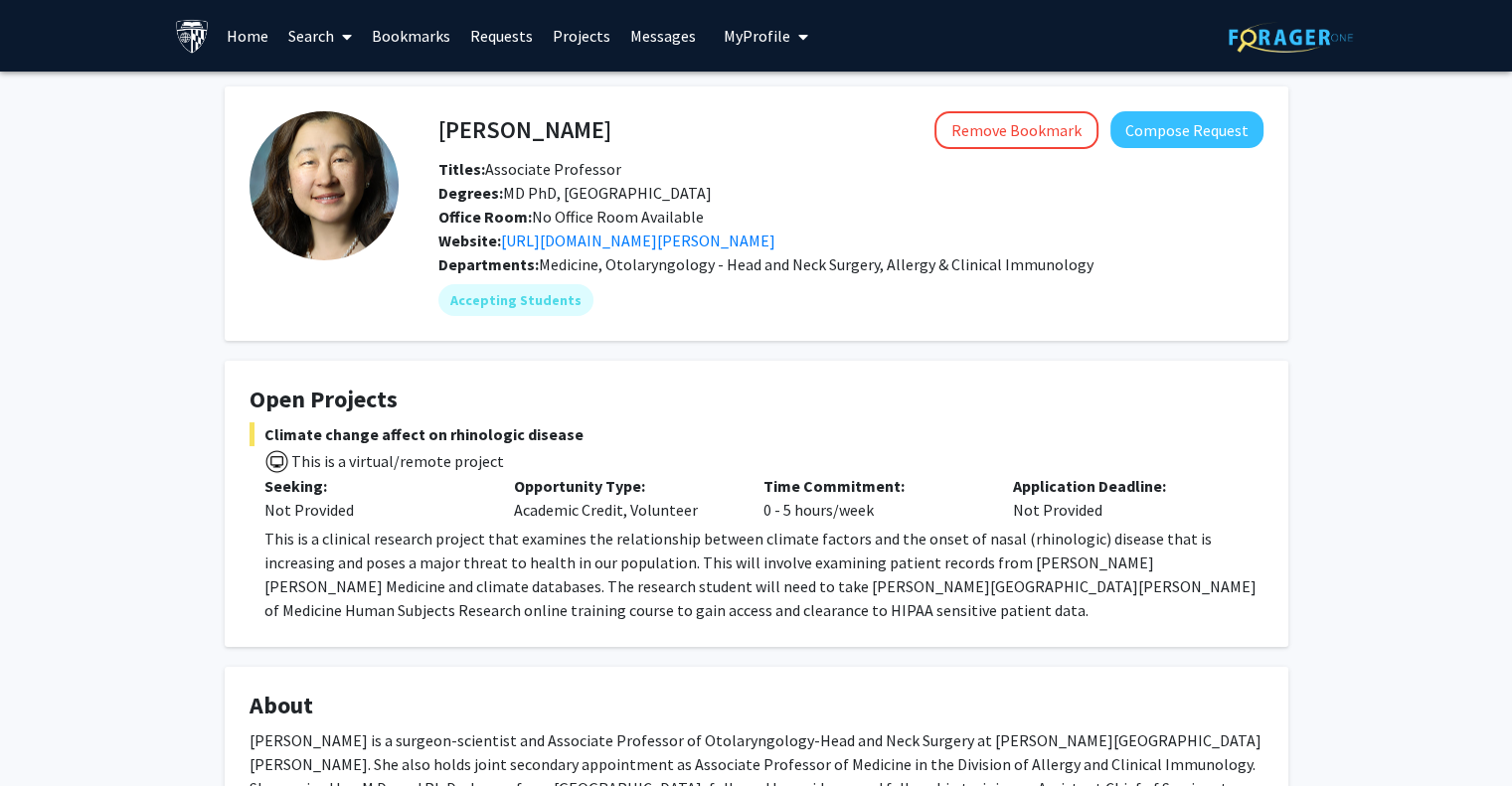 scroll, scrollTop: 47, scrollLeft: 0, axis: vertical 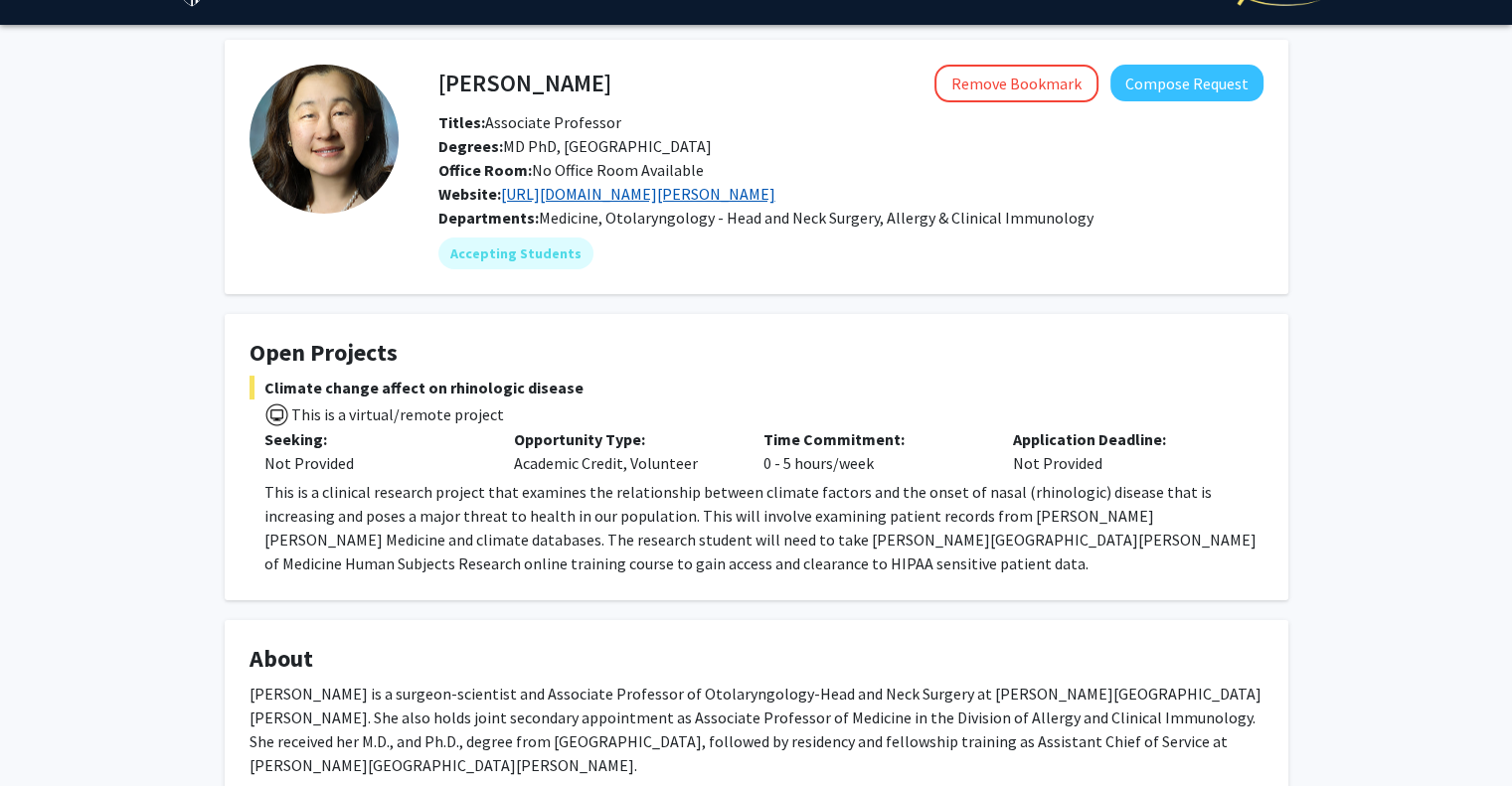 click on "[URL][DOMAIN_NAME][PERSON_NAME]" 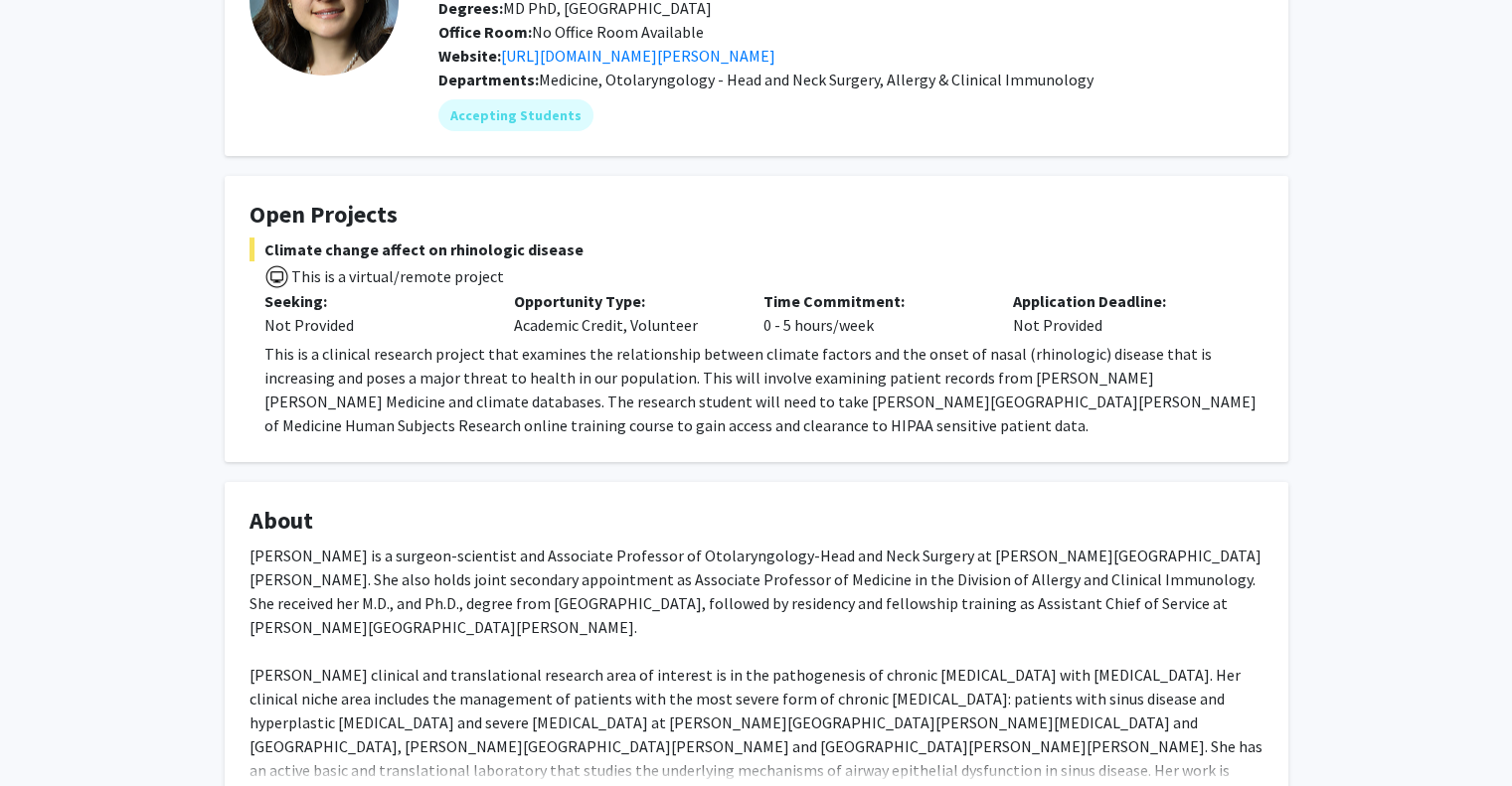 scroll, scrollTop: 0, scrollLeft: 0, axis: both 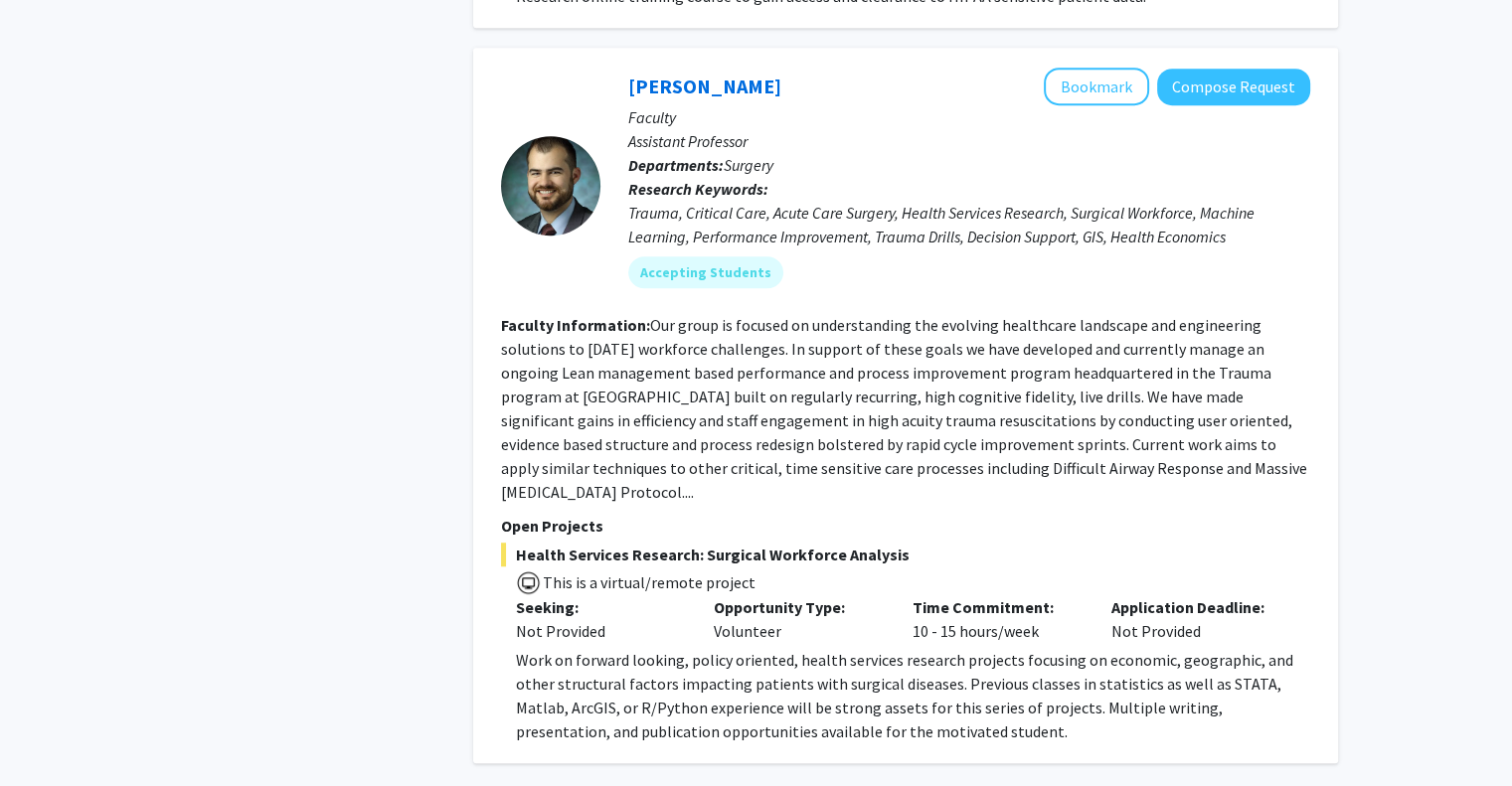 click on "2" 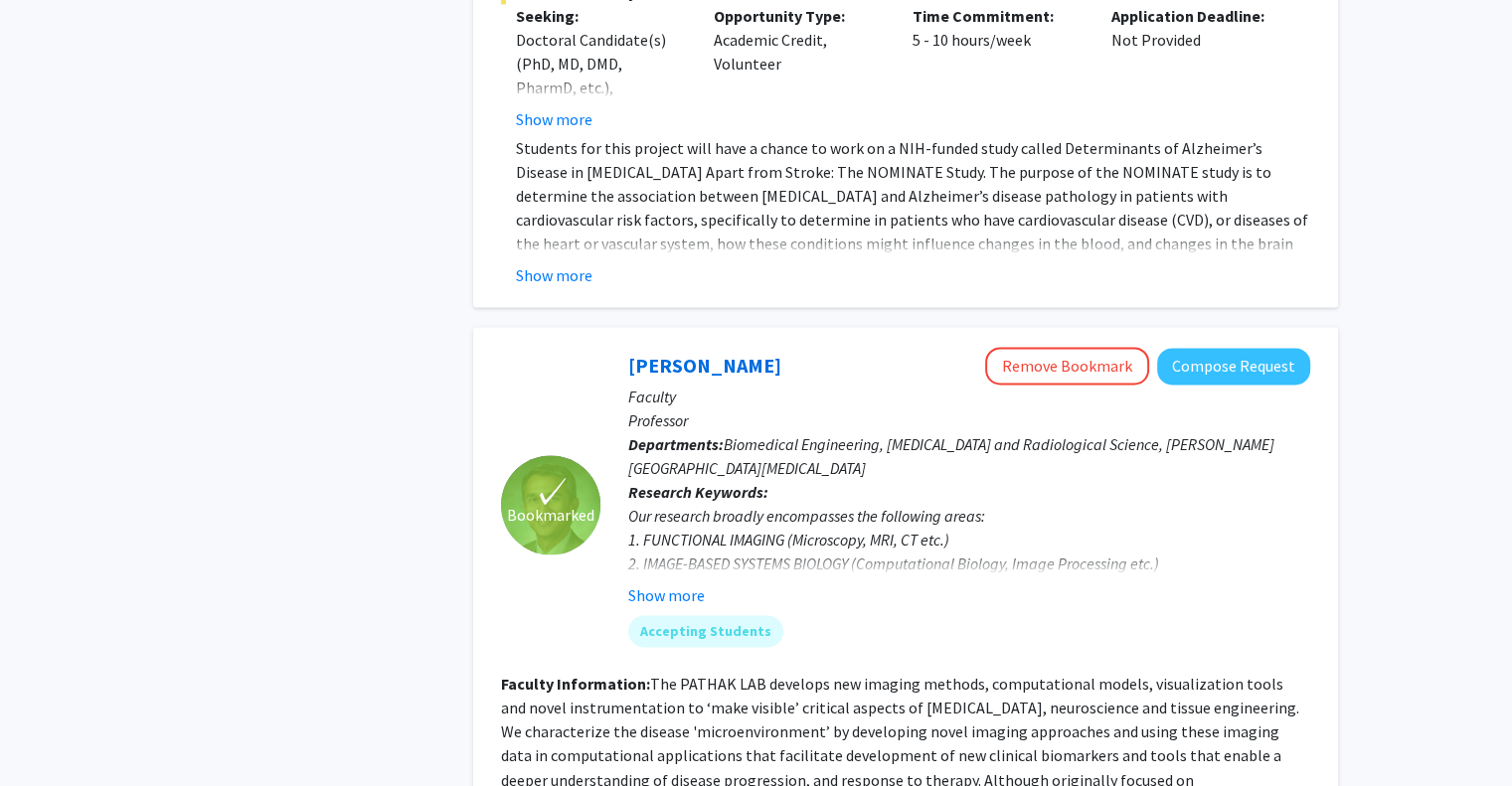 scroll, scrollTop: 3148, scrollLeft: 0, axis: vertical 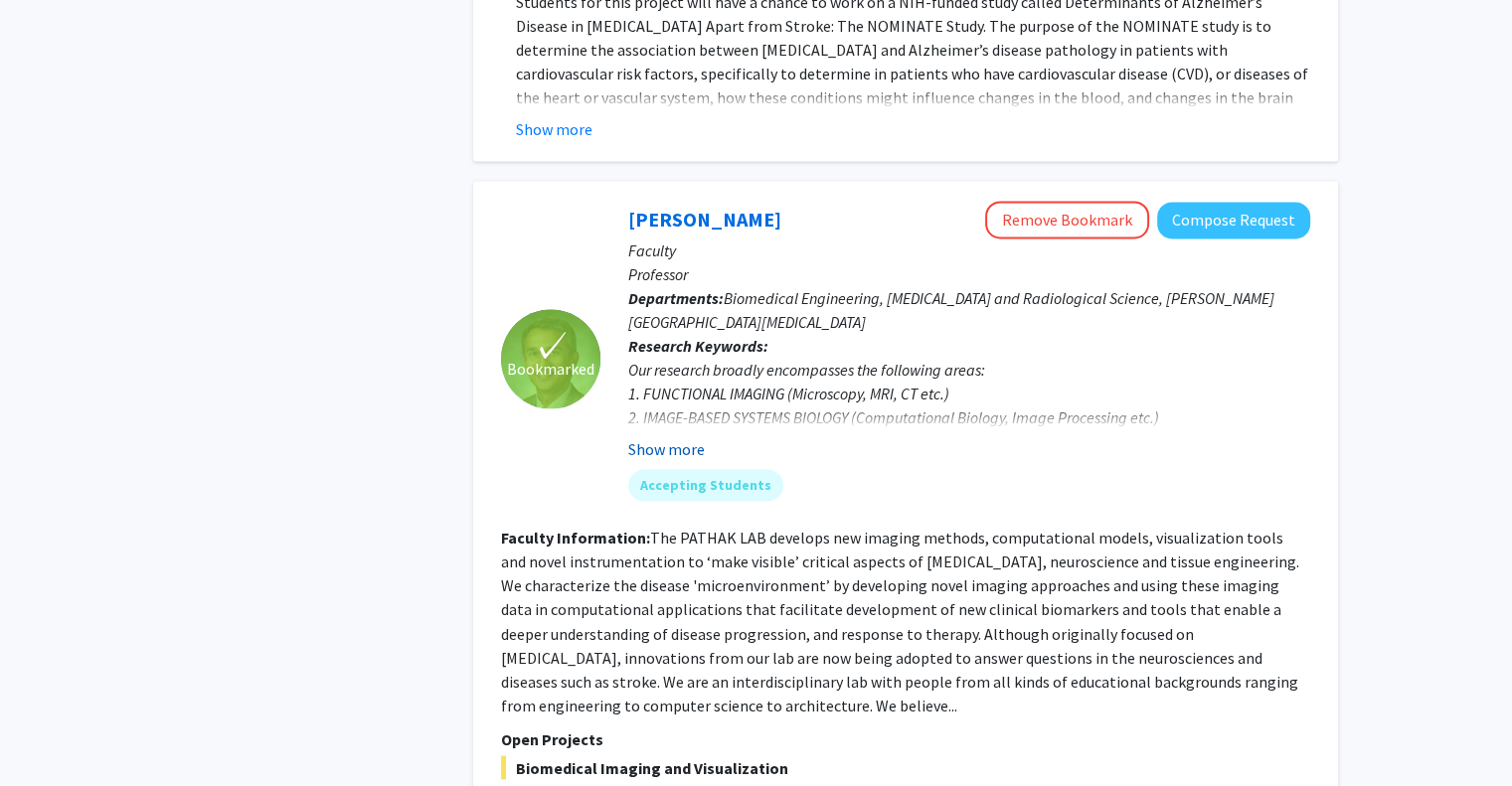 click on "Show more" 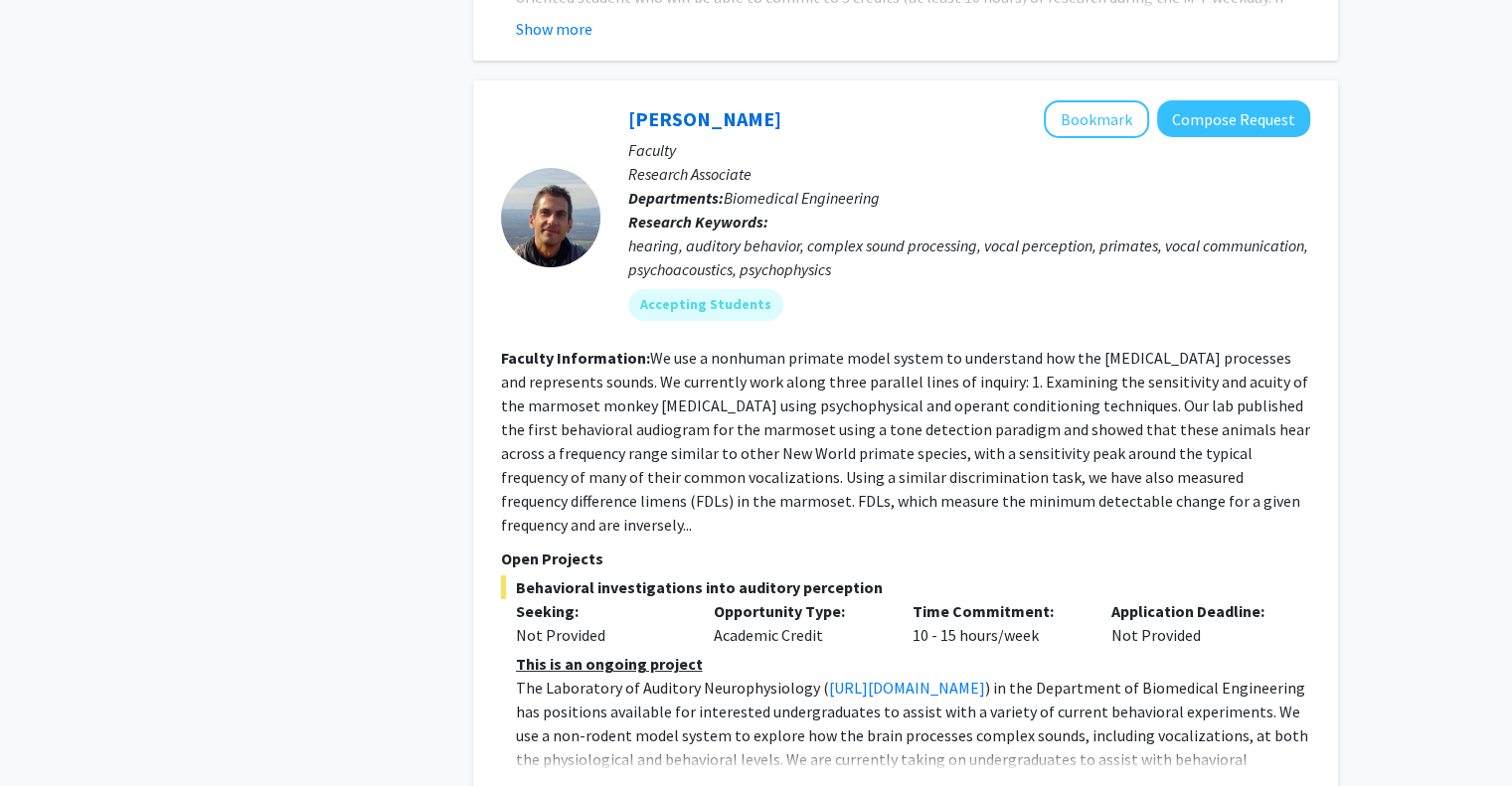 scroll, scrollTop: 7306, scrollLeft: 0, axis: vertical 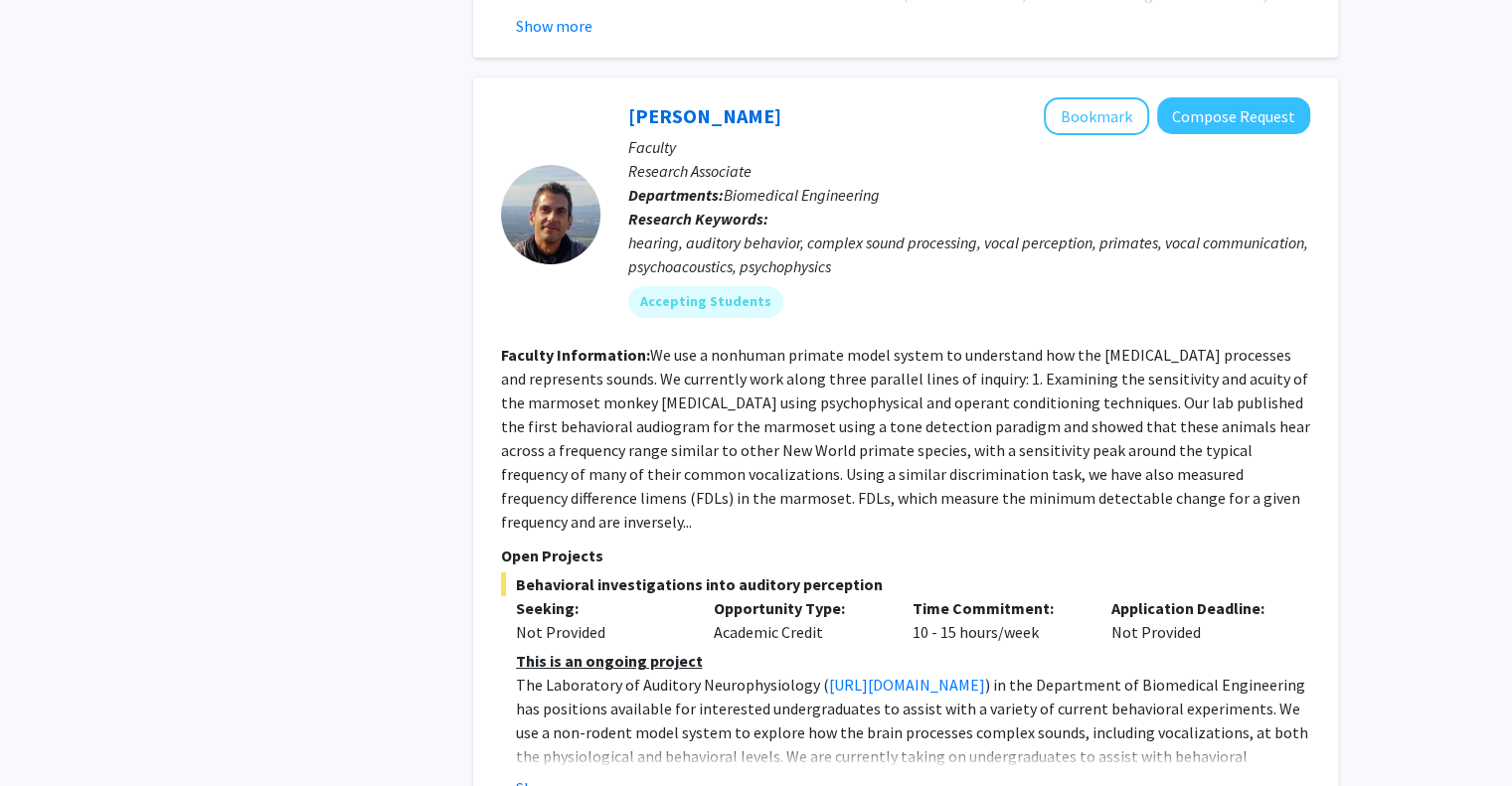 click on "3" 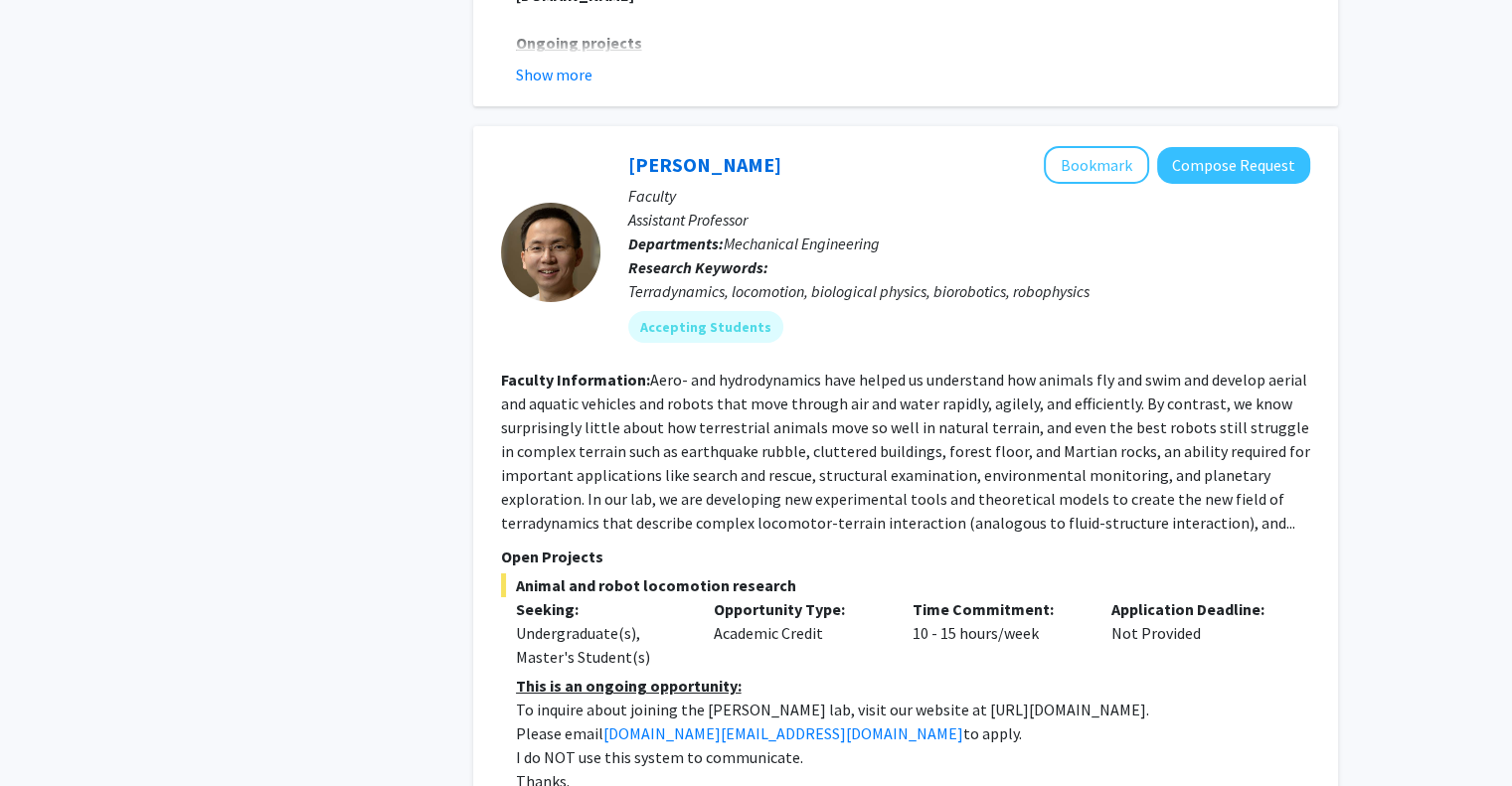 scroll, scrollTop: 6910, scrollLeft: 0, axis: vertical 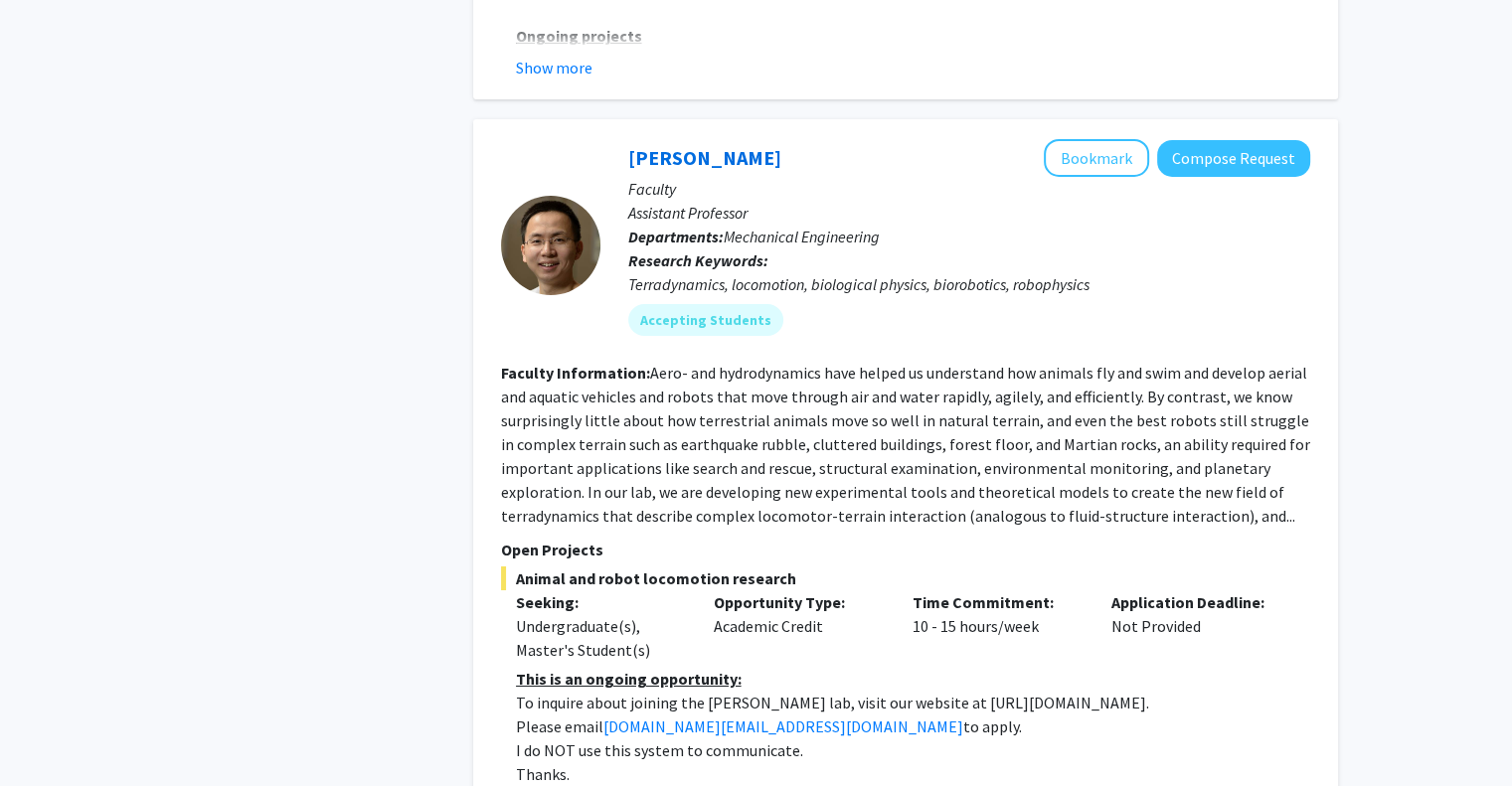 click on "4" 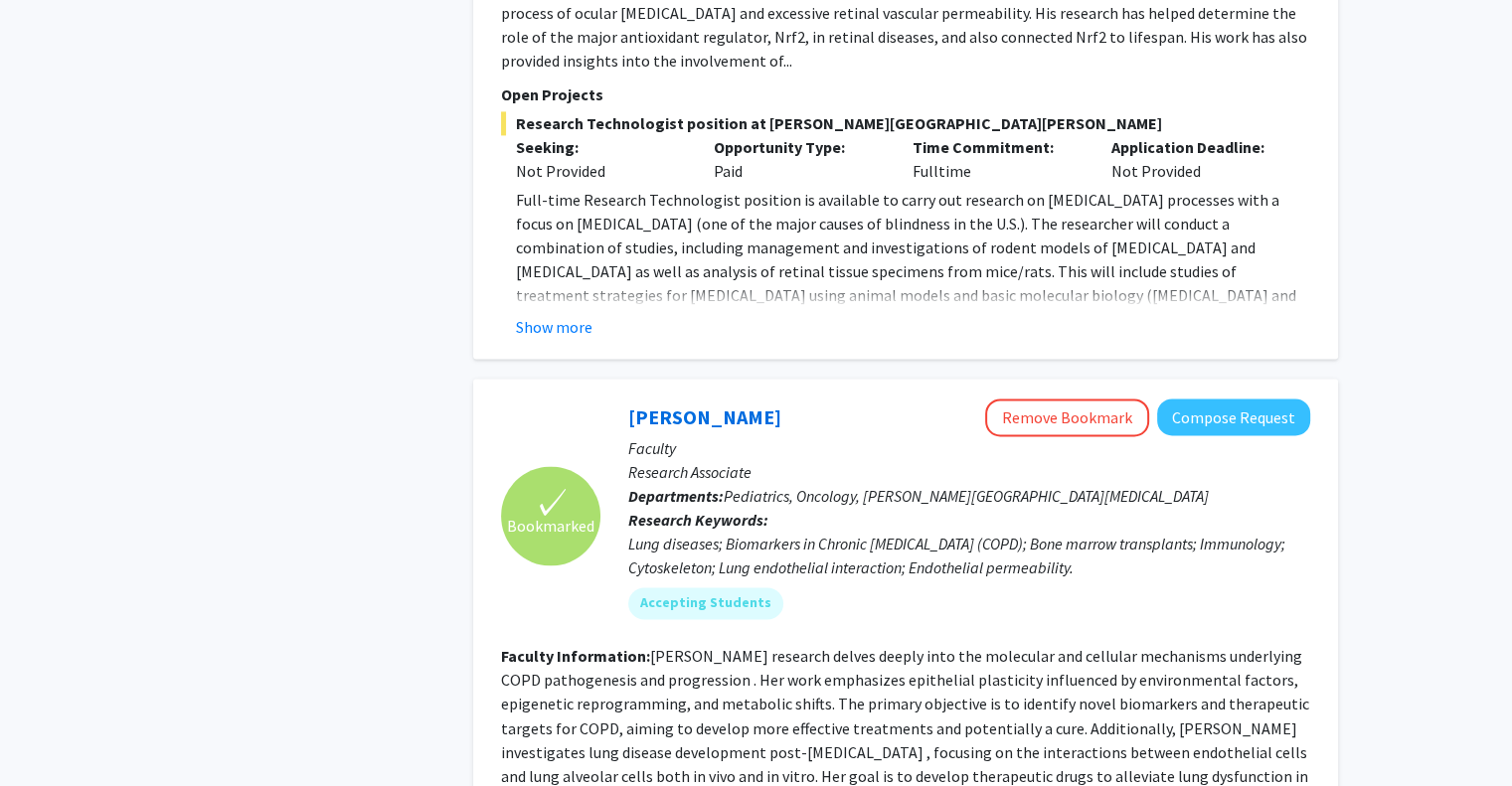 scroll, scrollTop: 3049, scrollLeft: 0, axis: vertical 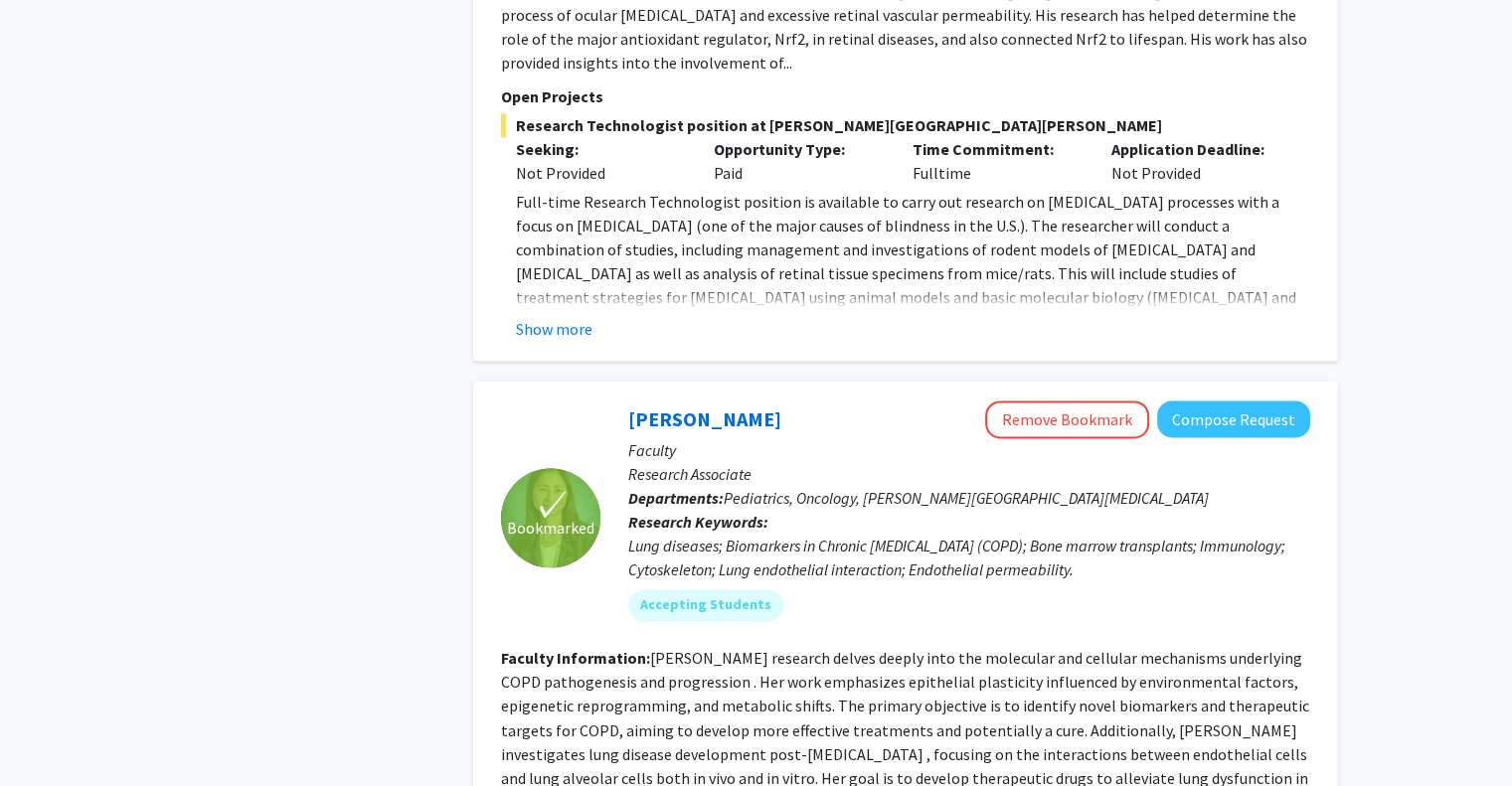 click on "✓ Bookmarked  [PERSON_NAME]  Remove Bookmark  Compose Request  Faculty Research Associate Departments:  Pediatrics, Oncology, [PERSON_NAME] Comprehensive [MEDICAL_DATA] Center Research Keywords:  Lung diseases; Biomarkers in Chronic [MEDICAL_DATA] (COPD); Bone marrow transplants; Immunology; Cytoskeleton; Lung endothelial interaction; Endothelial permeability. Accepting Students Faculty Information:  Open Projects  Association of Mitochondrial DNA Copy Number with [MEDICAL_DATA] Severity and Progression  Seeking: Undergraduate(s) Opportunity Type:  Volunteer  Time Commitment:  5 - 10 hours/week  Application Deadline:  Not Provided  cost-effective, and reliable biomarker. Currently, I am looking for a talented statistics student to conduct an analysis of mtDNA-CN in COPD patients. Show more" 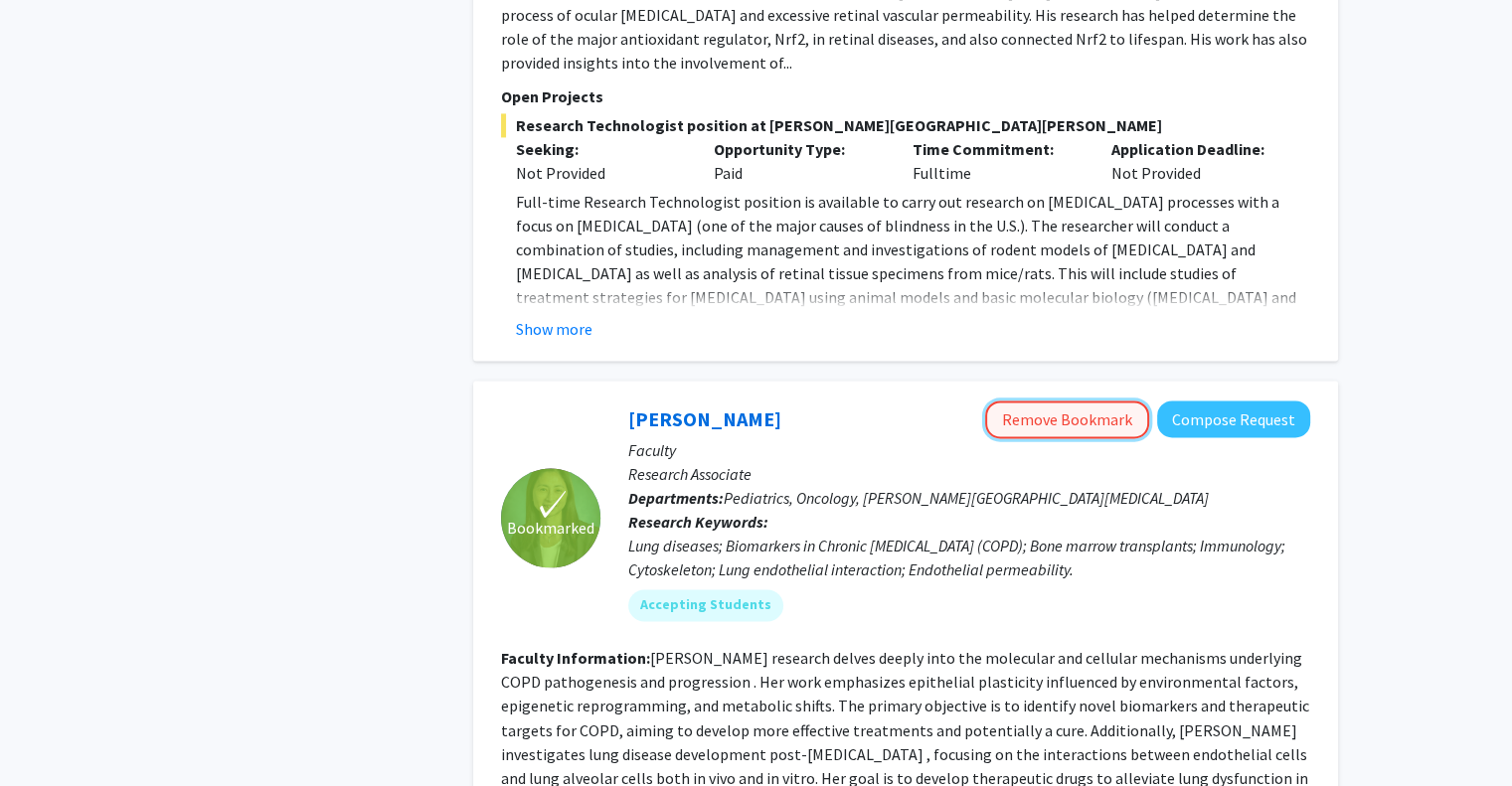 click on "Remove Bookmark" 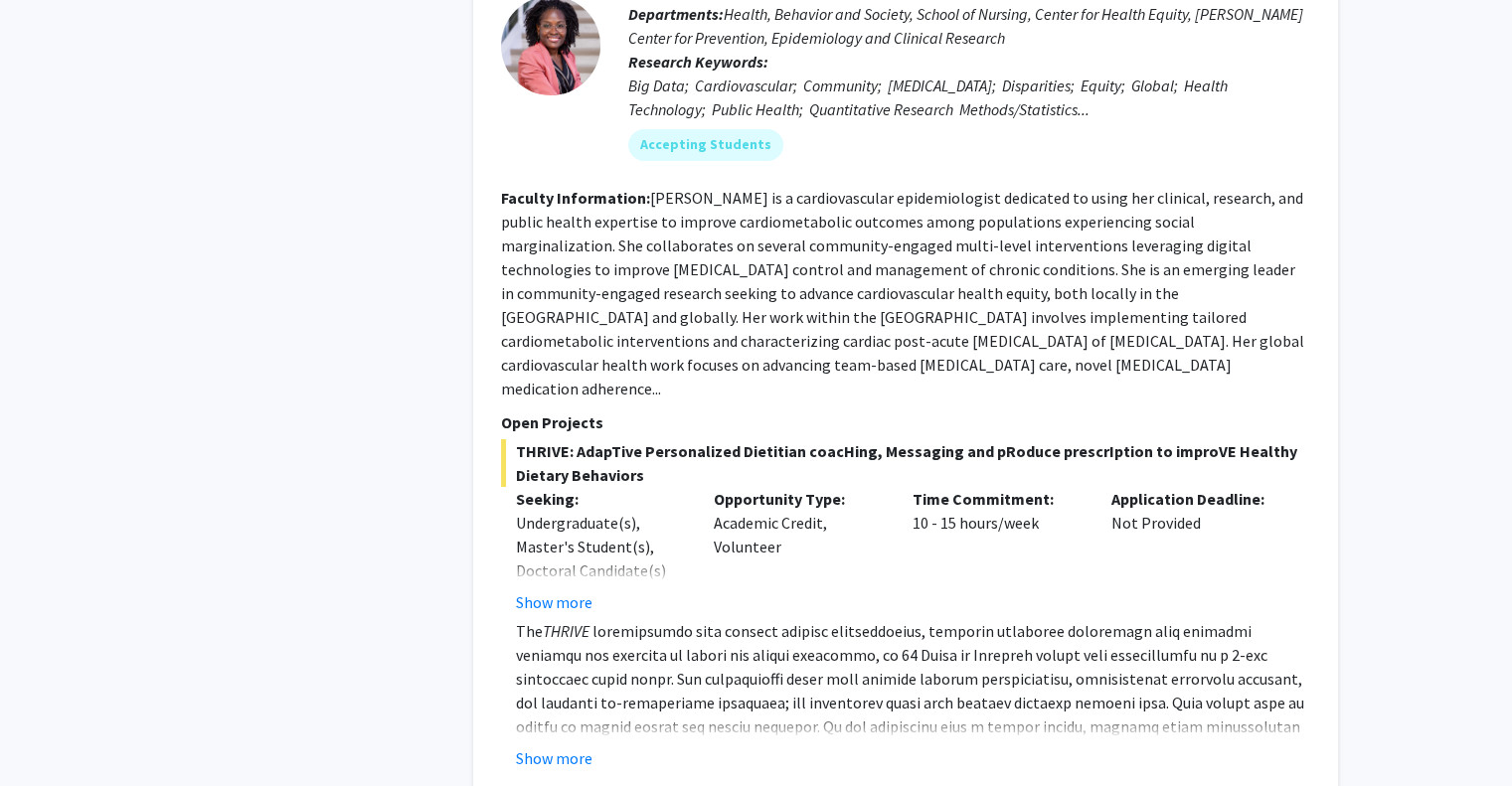 scroll, scrollTop: 7287, scrollLeft: 0, axis: vertical 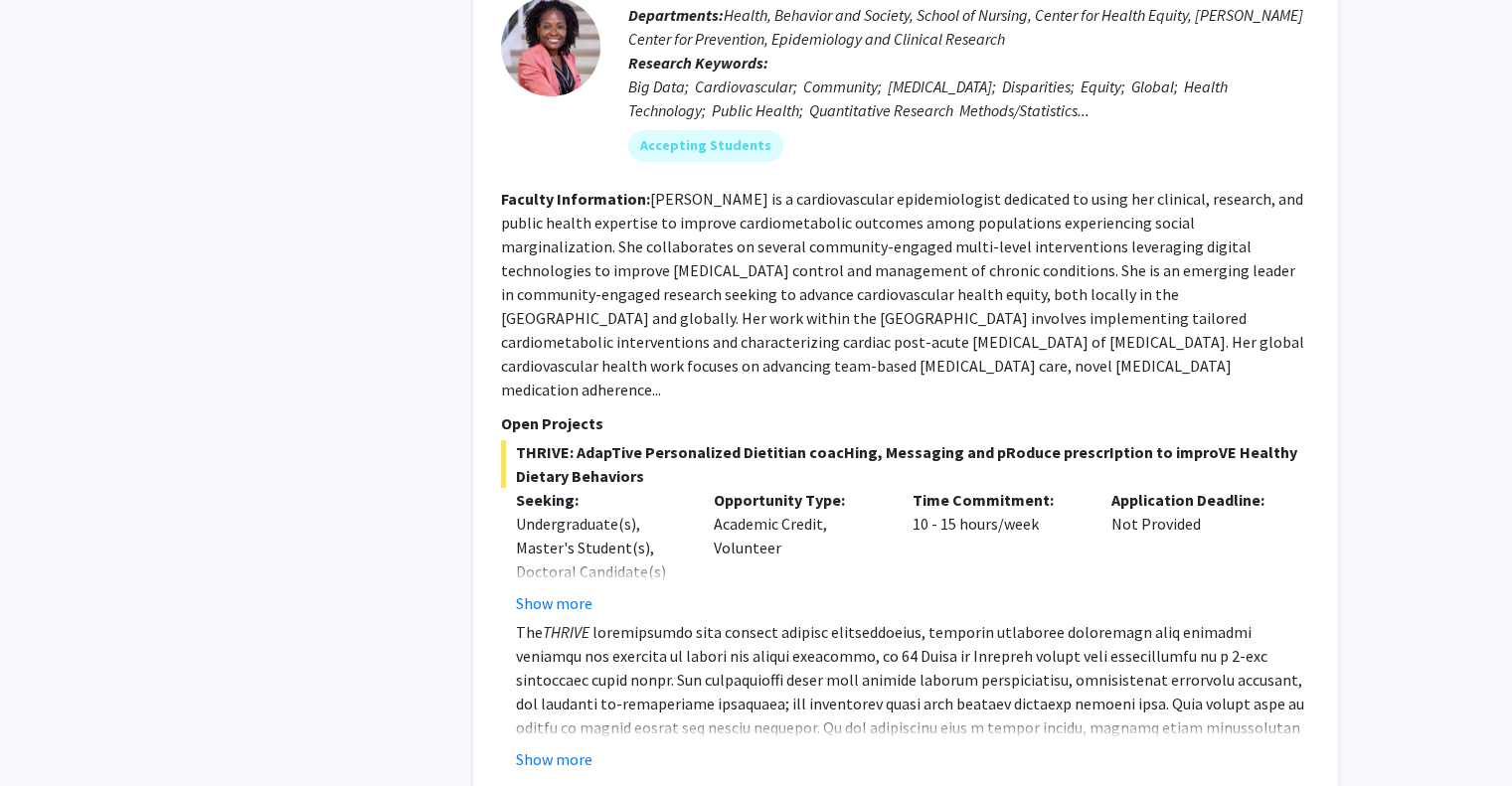 click on "« Previous  1   2   3   4   5  ...  527  Next »" 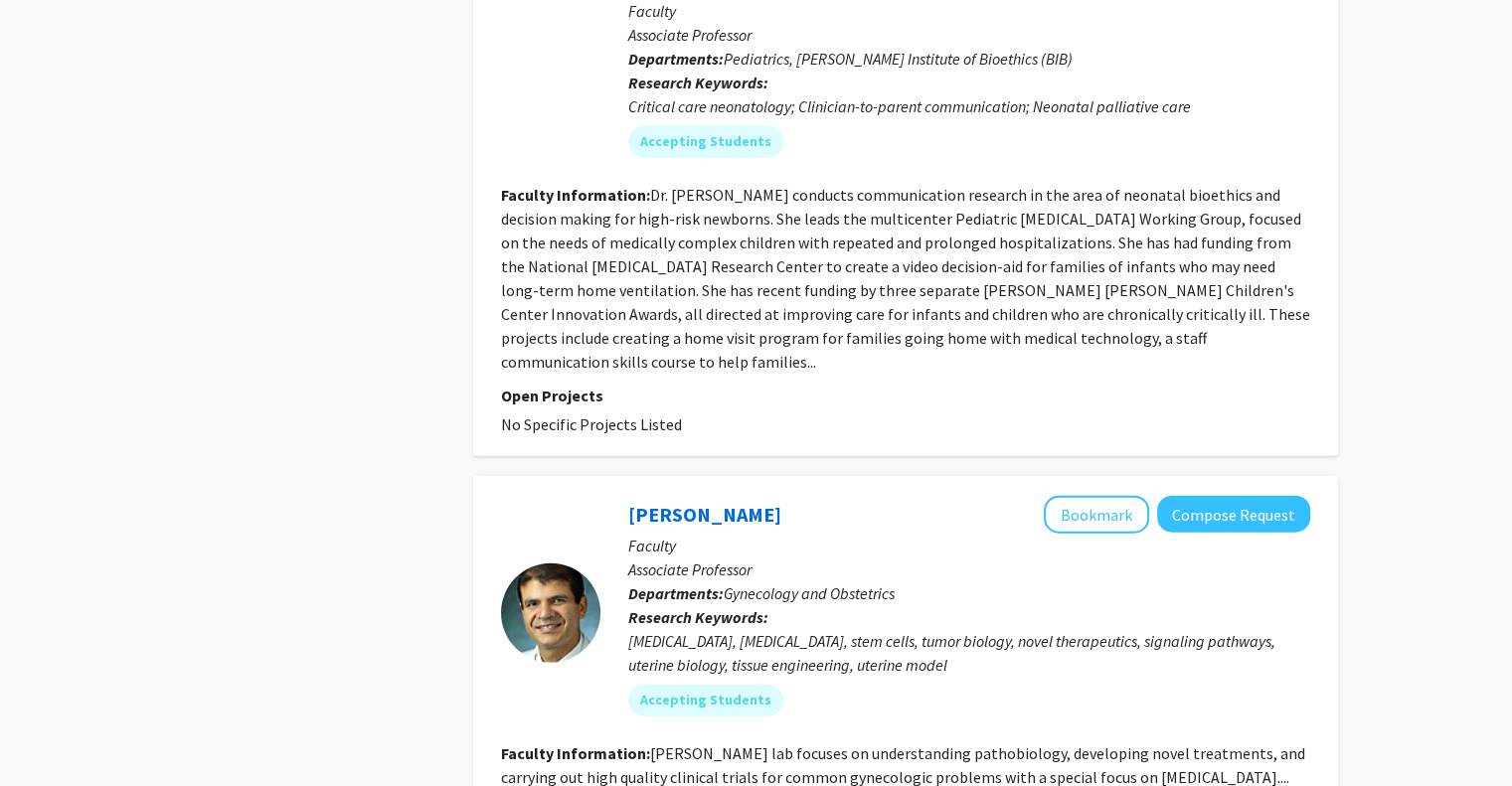 scroll, scrollTop: 4983, scrollLeft: 0, axis: vertical 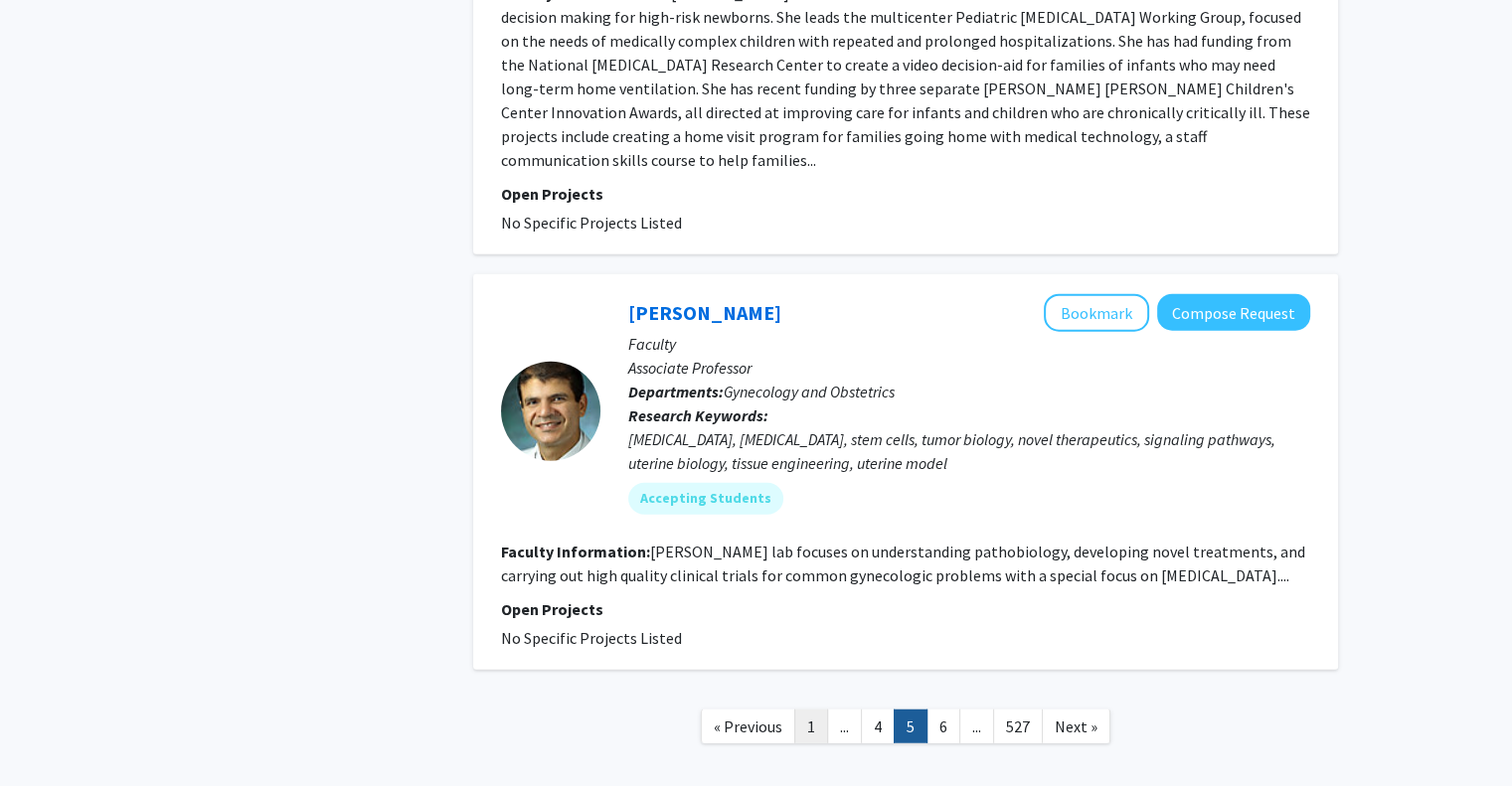 click on "1" 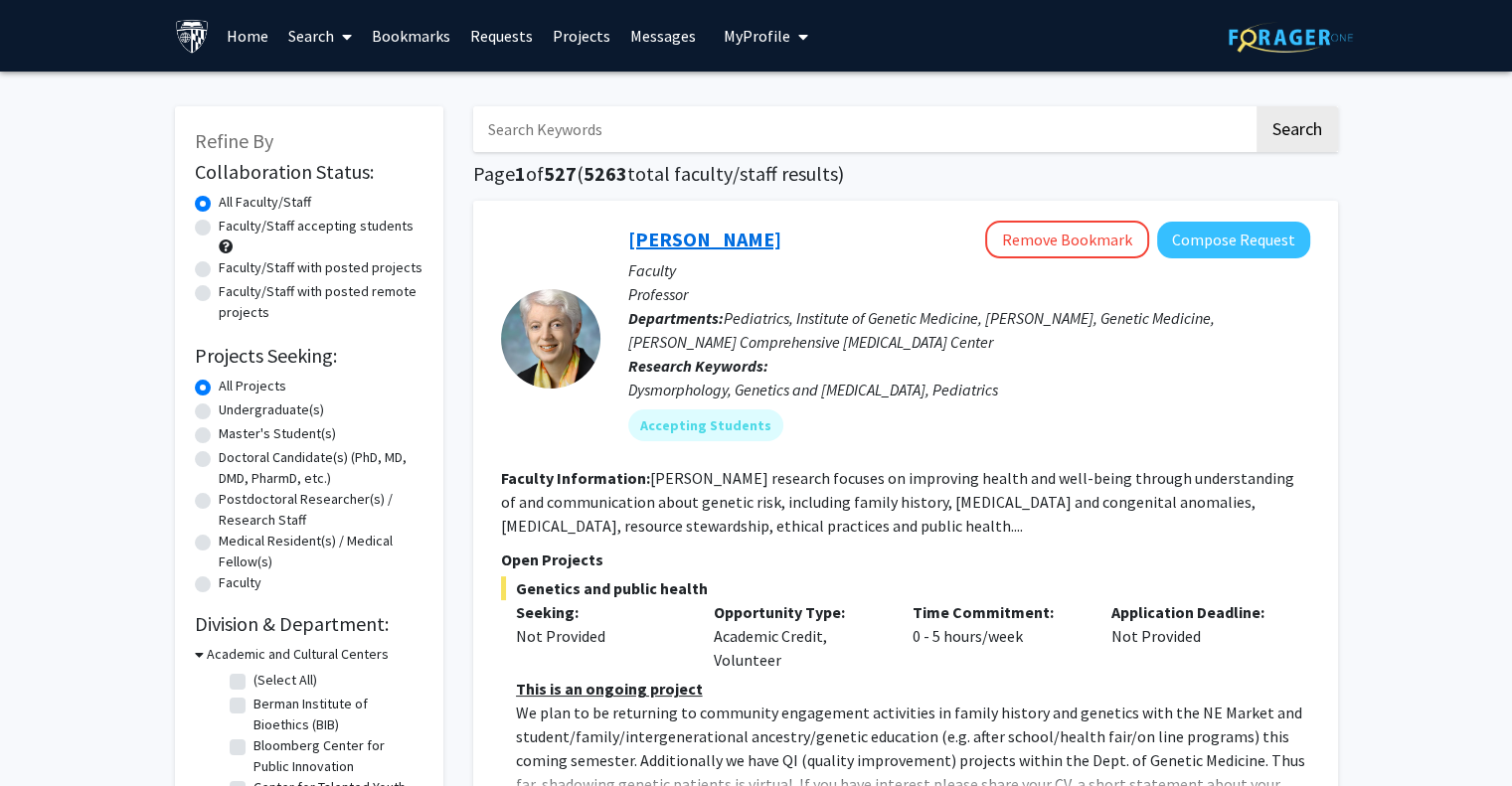 click on "[PERSON_NAME]" 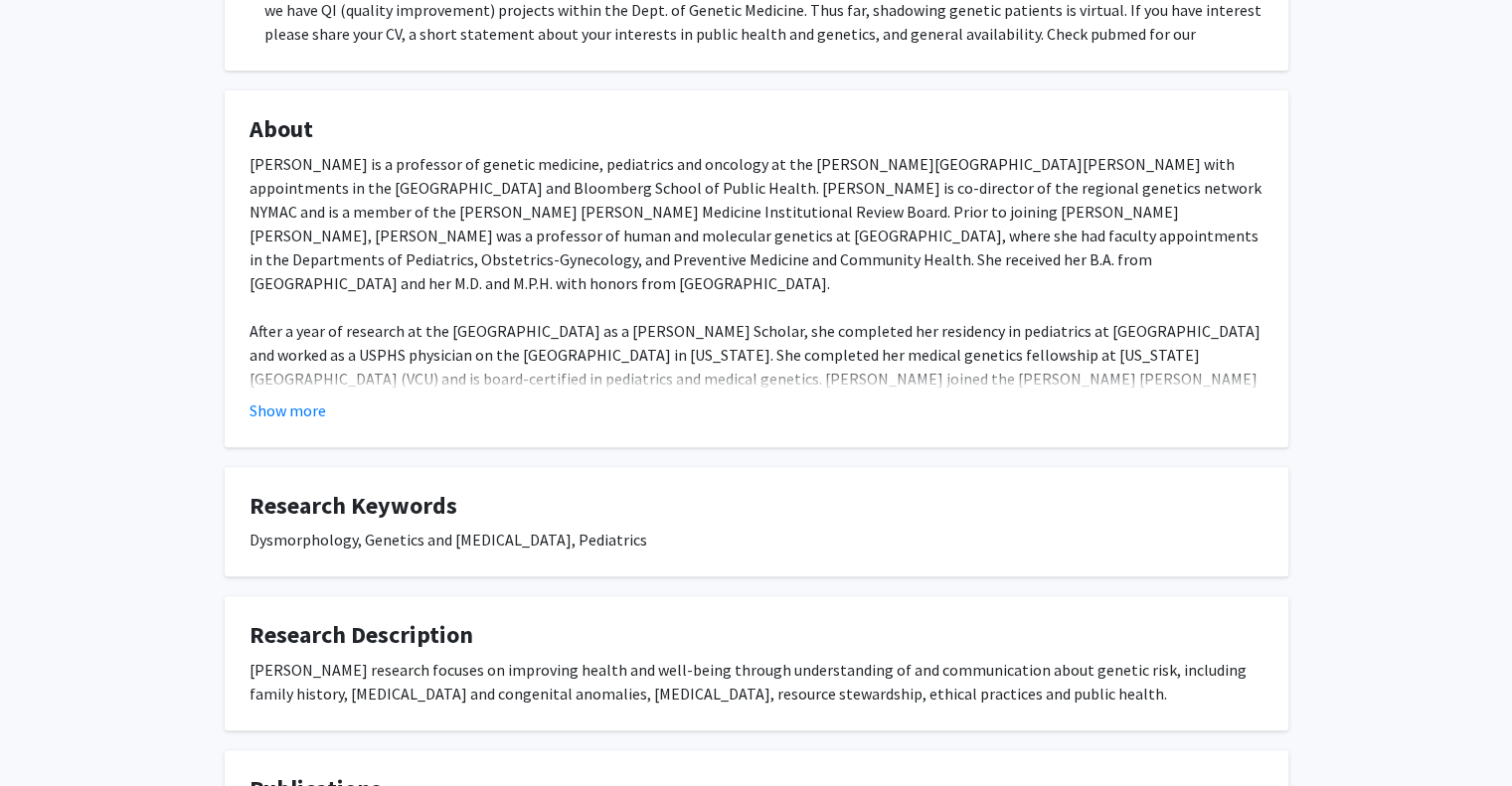 scroll, scrollTop: 595, scrollLeft: 0, axis: vertical 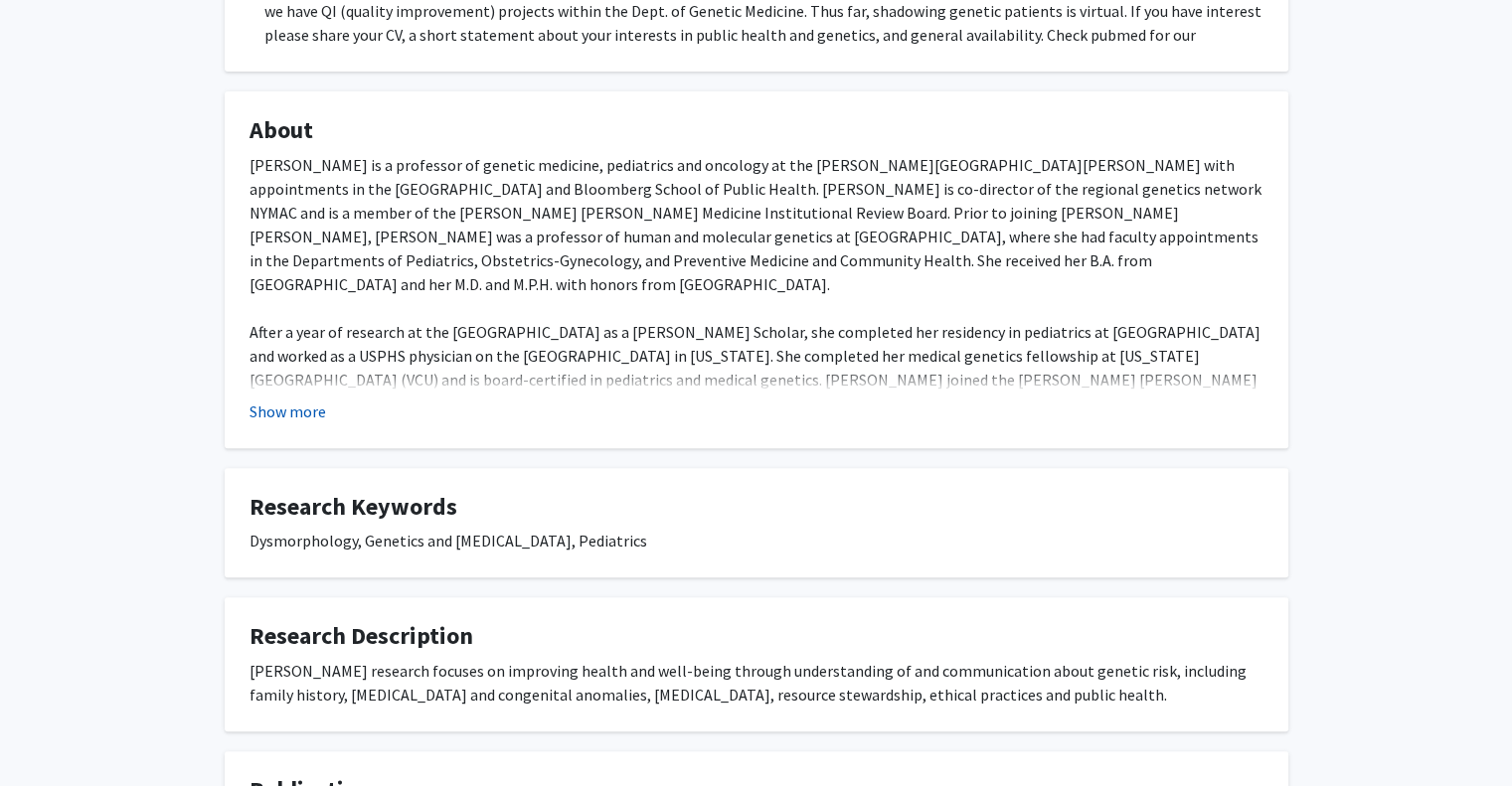 click on "Show more" 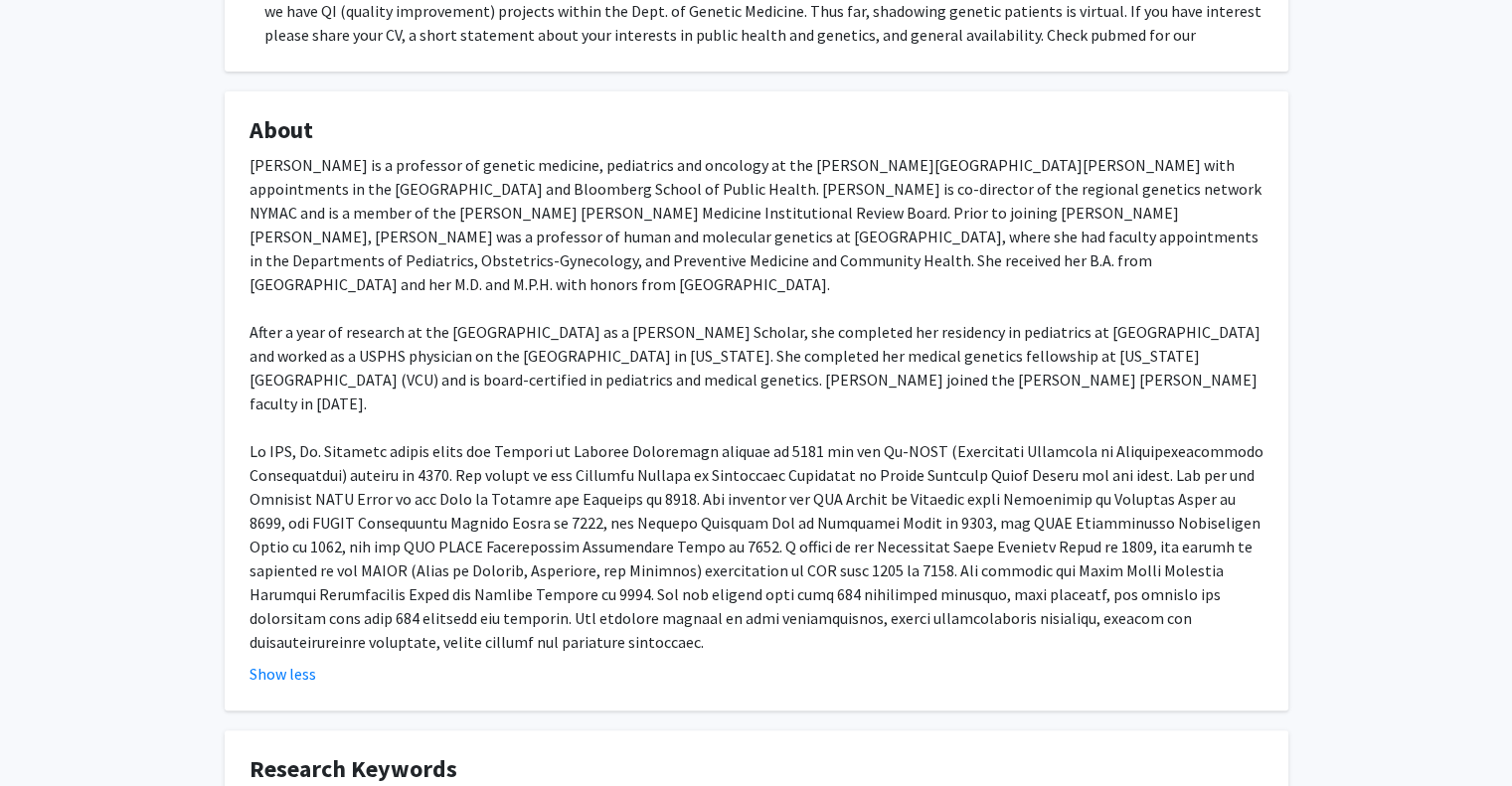 scroll, scrollTop: 710, scrollLeft: 0, axis: vertical 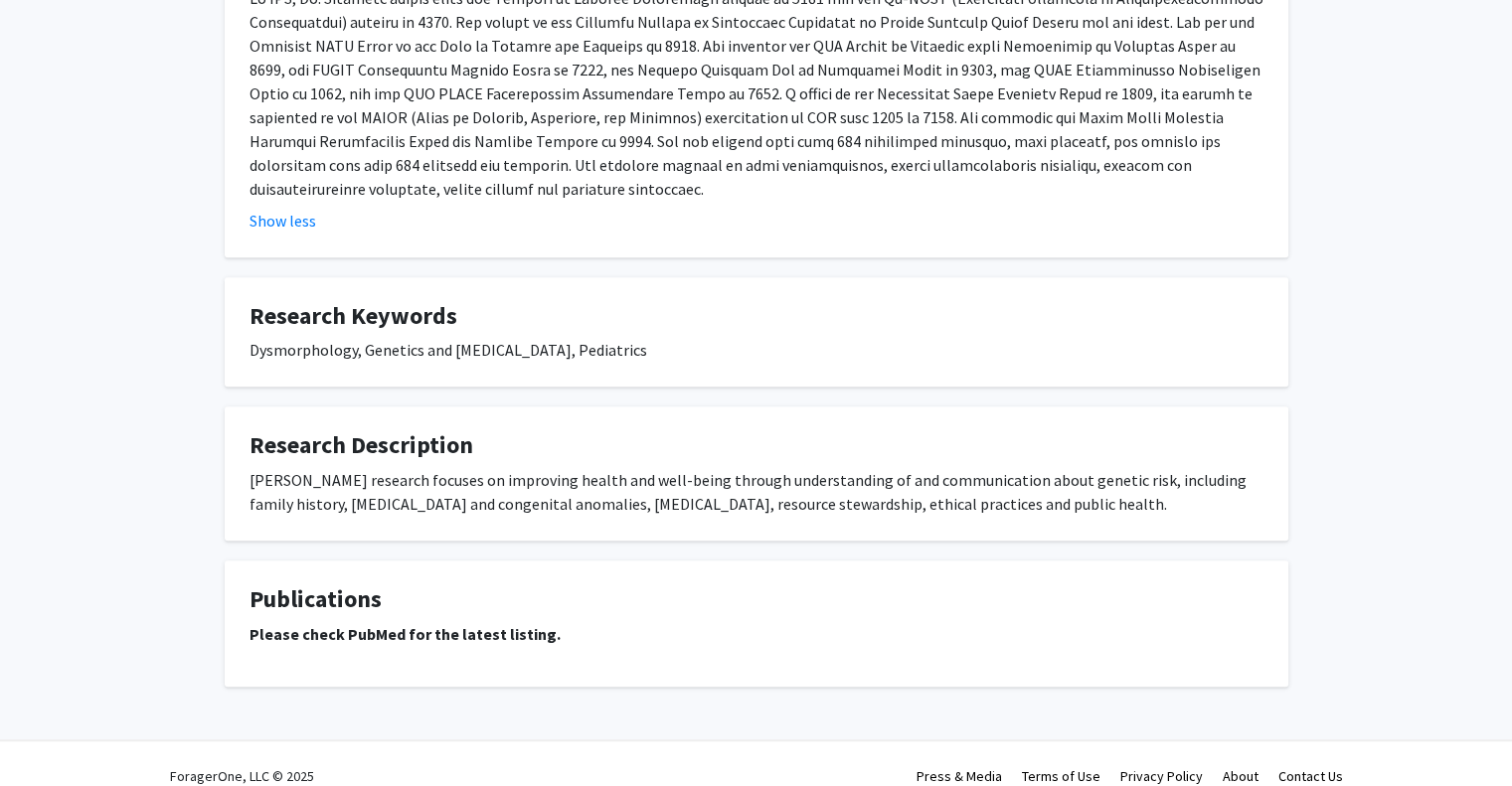 click on "Please check PubMed for the latest listing." 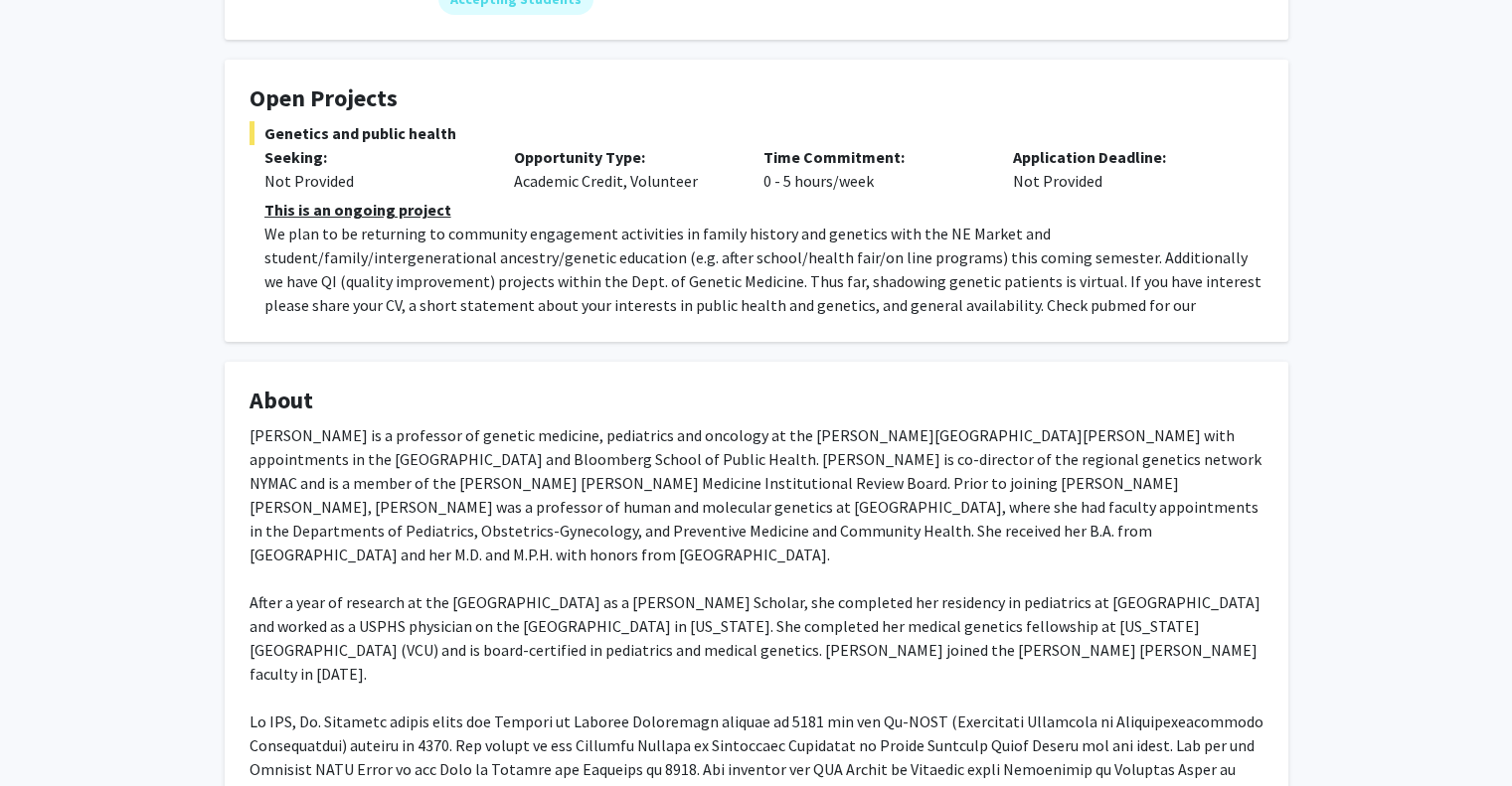 scroll, scrollTop: 0, scrollLeft: 0, axis: both 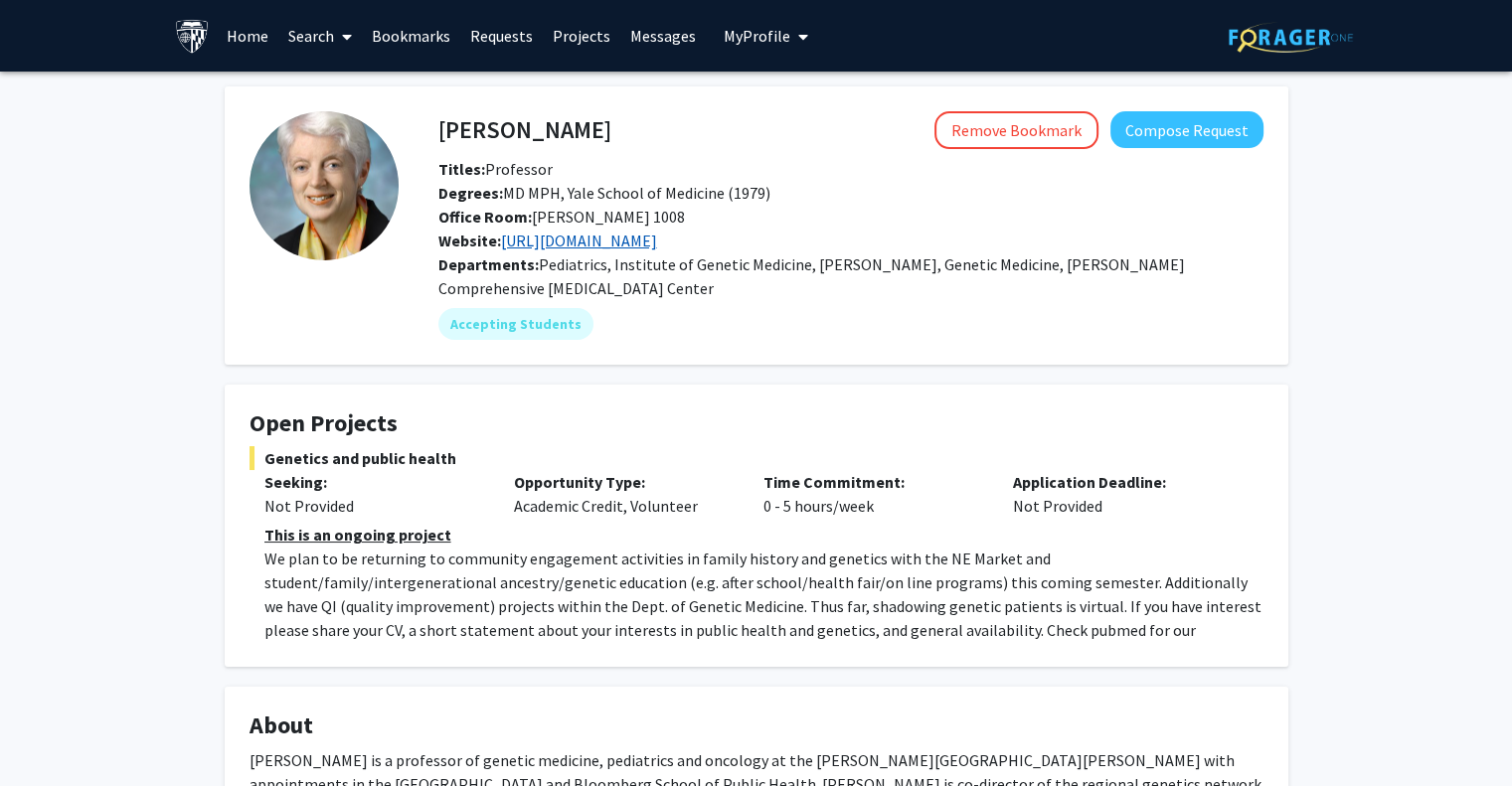 click on "[URL][DOMAIN_NAME]" 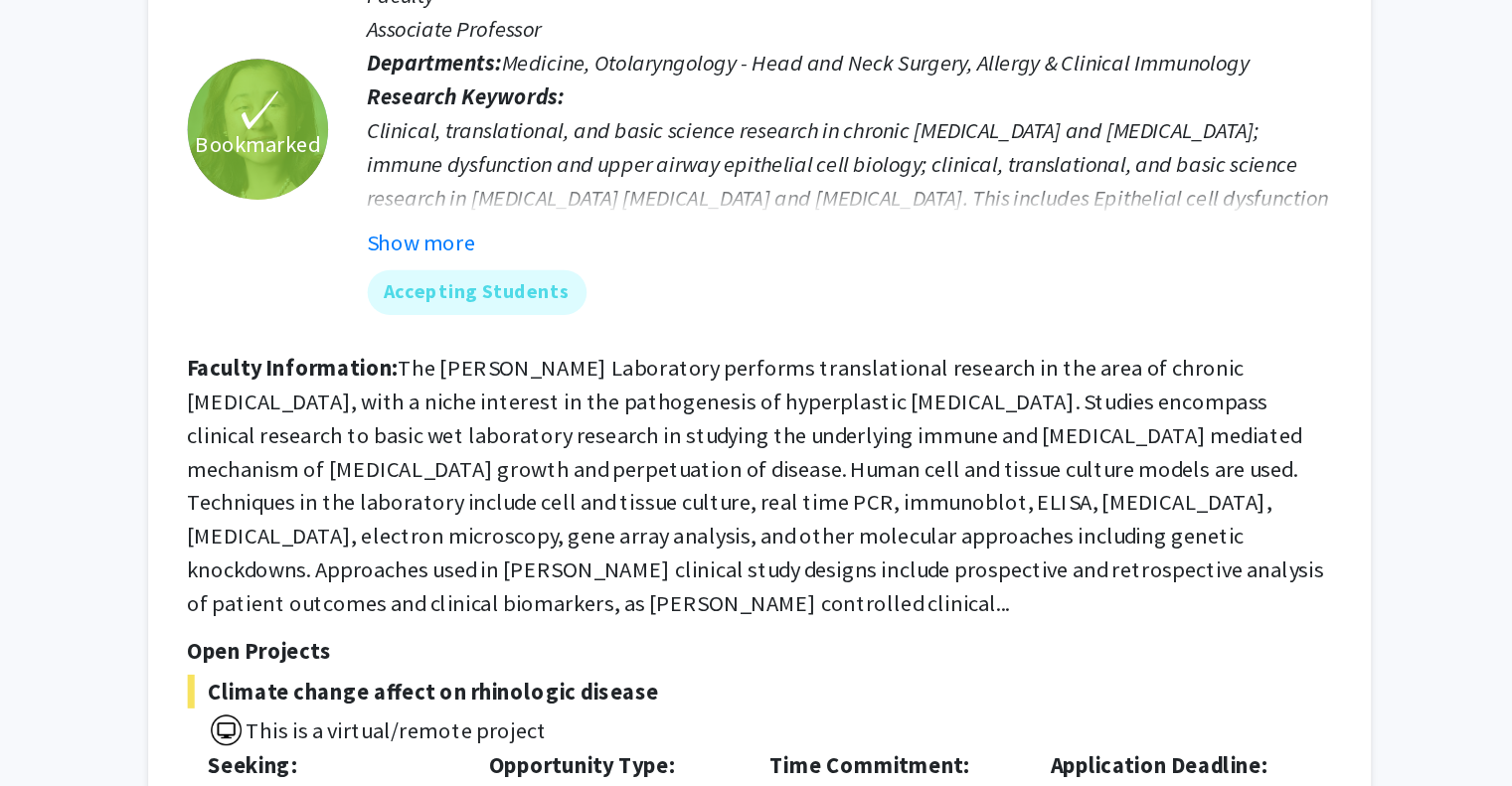 scroll, scrollTop: 7908, scrollLeft: 0, axis: vertical 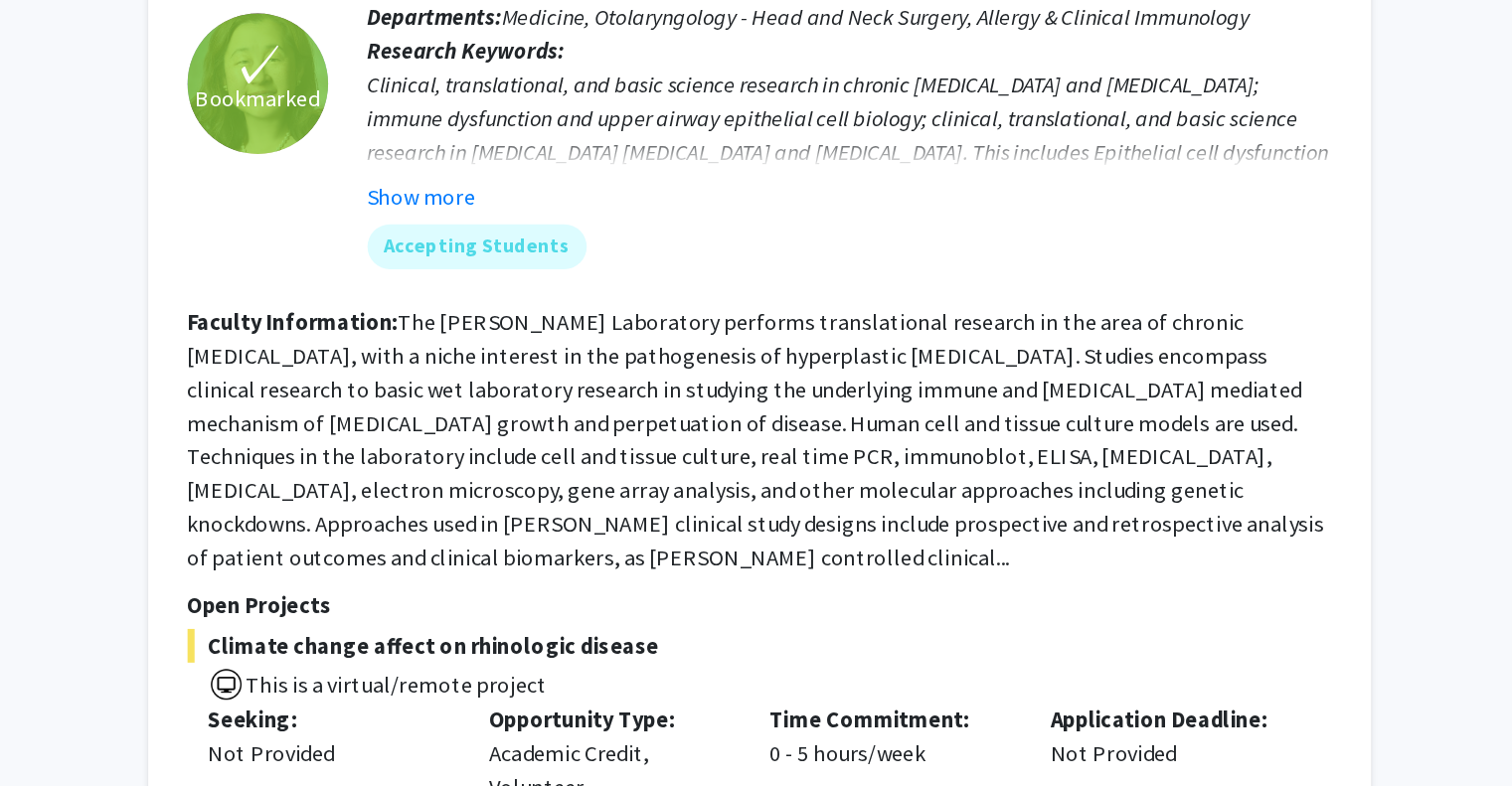 click on "This is a clinical research project that examines the relationship between climate factors and the onset of nasal (rhinologic) disease that is increasing and poses a major threat to health in our population. This will involve examining patient records from [PERSON_NAME] [PERSON_NAME] Medicine and climate databases. The research student will need to take [PERSON_NAME][GEOGRAPHIC_DATA][PERSON_NAME] of Medicine Human Subjects Research online training course to gain access and clearance to HIPAA sensitive patient data." 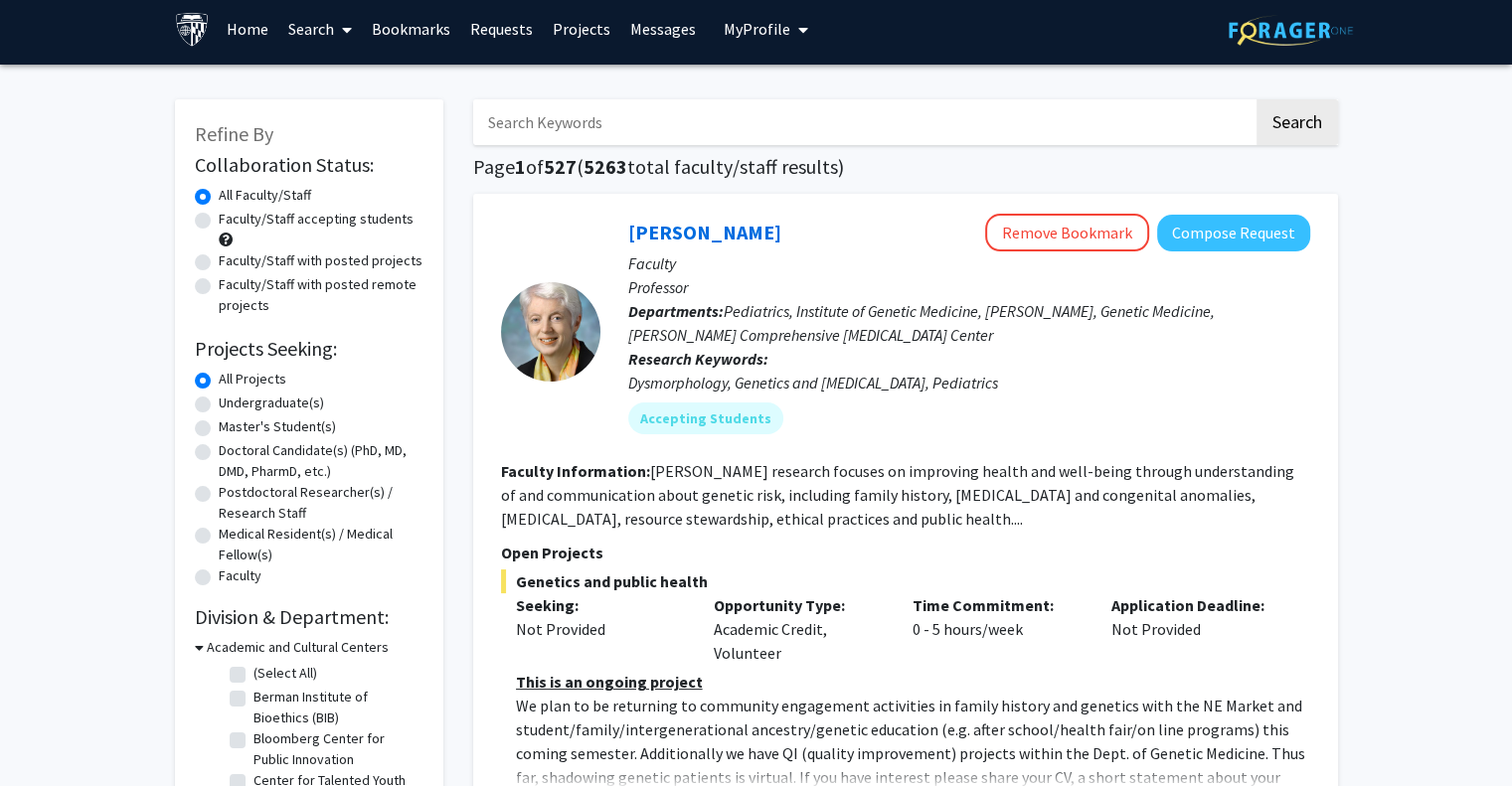 scroll, scrollTop: 8, scrollLeft: 0, axis: vertical 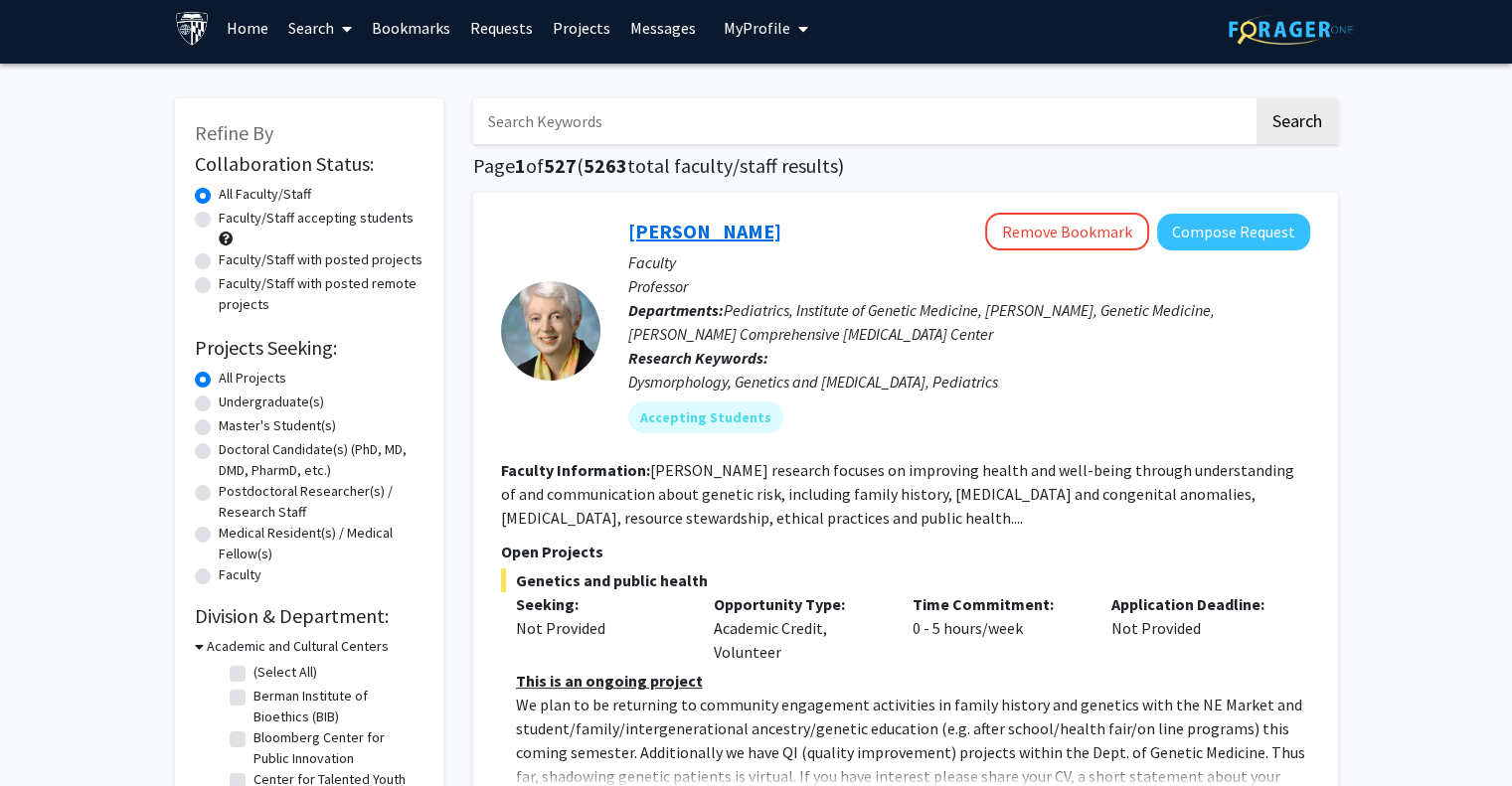 click on "[PERSON_NAME]" 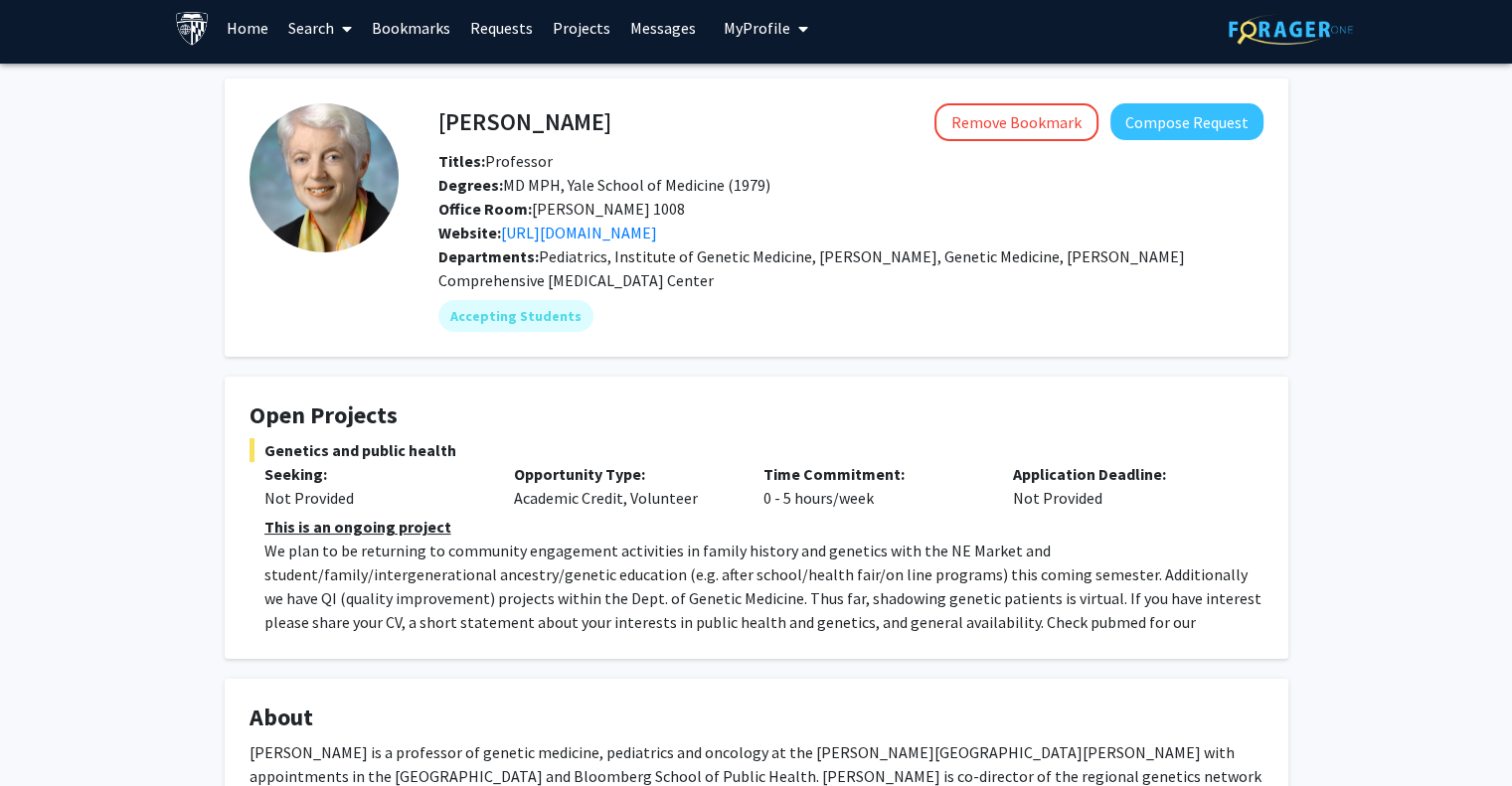scroll, scrollTop: 0, scrollLeft: 0, axis: both 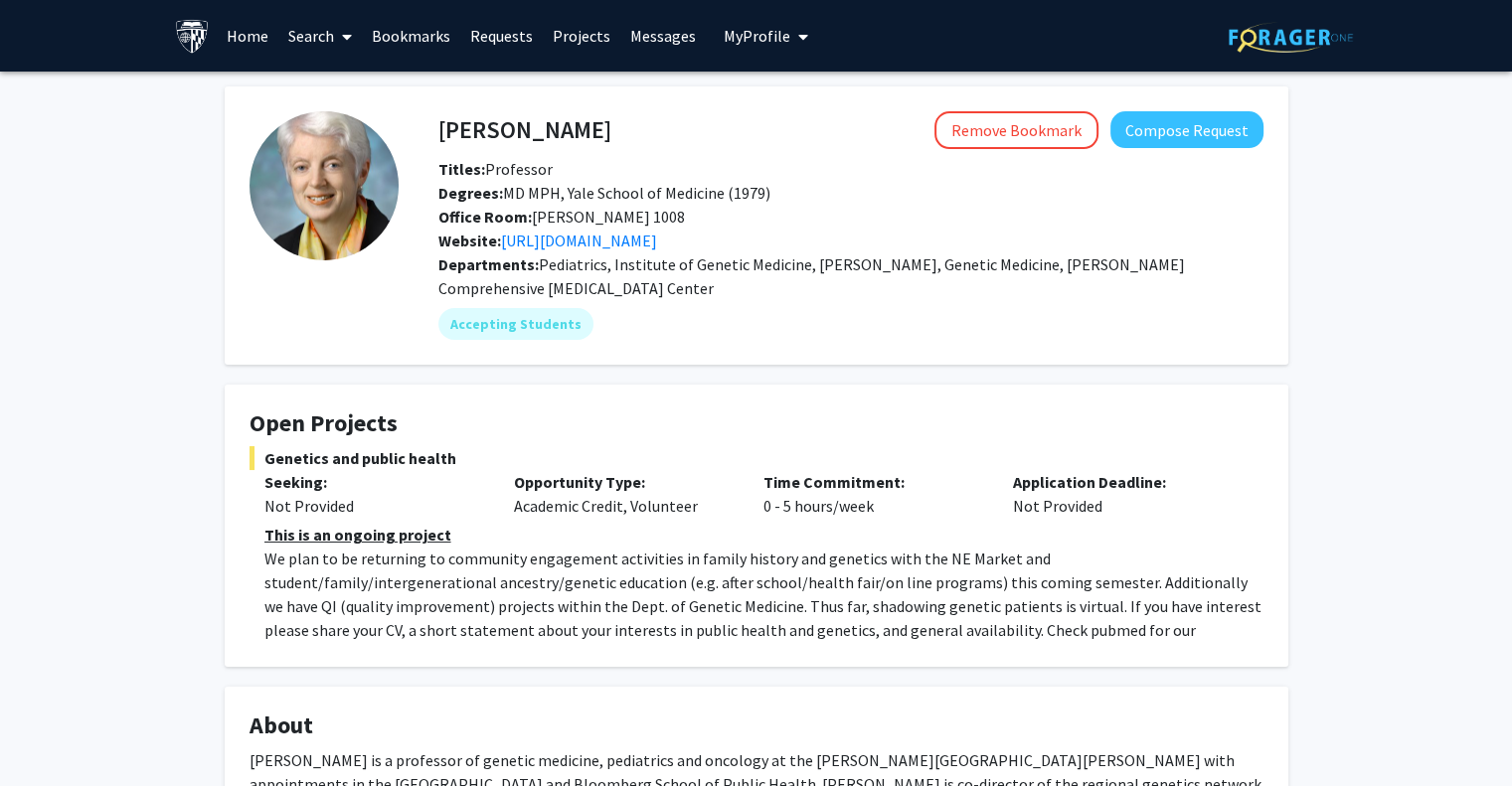 click on "[PERSON_NAME]" 